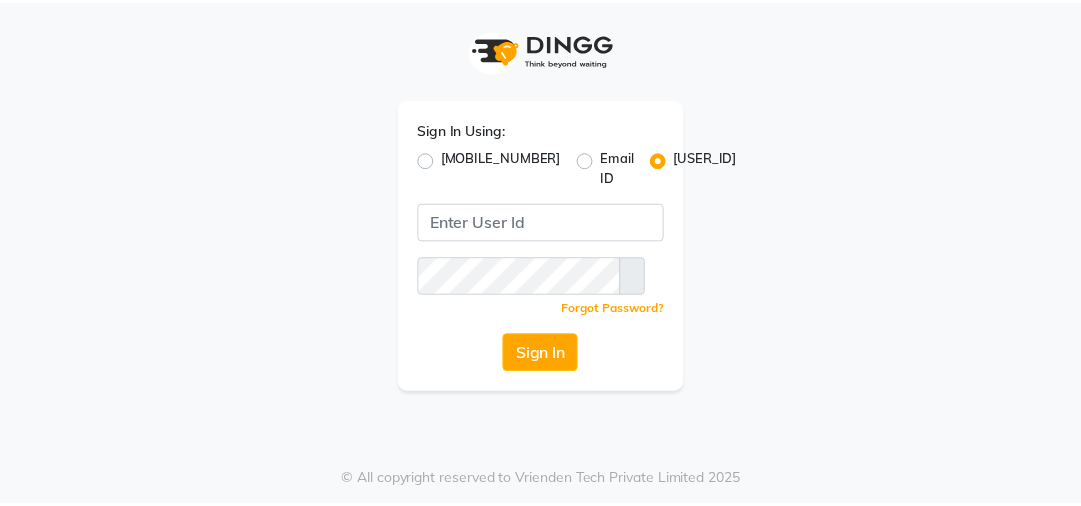scroll, scrollTop: 0, scrollLeft: 0, axis: both 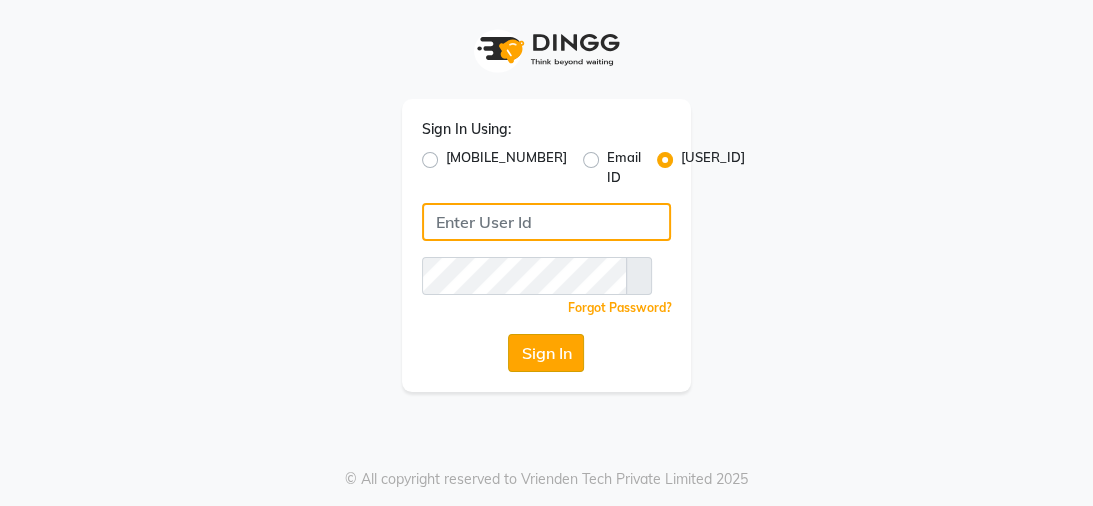 type on "[DOMAIN]" 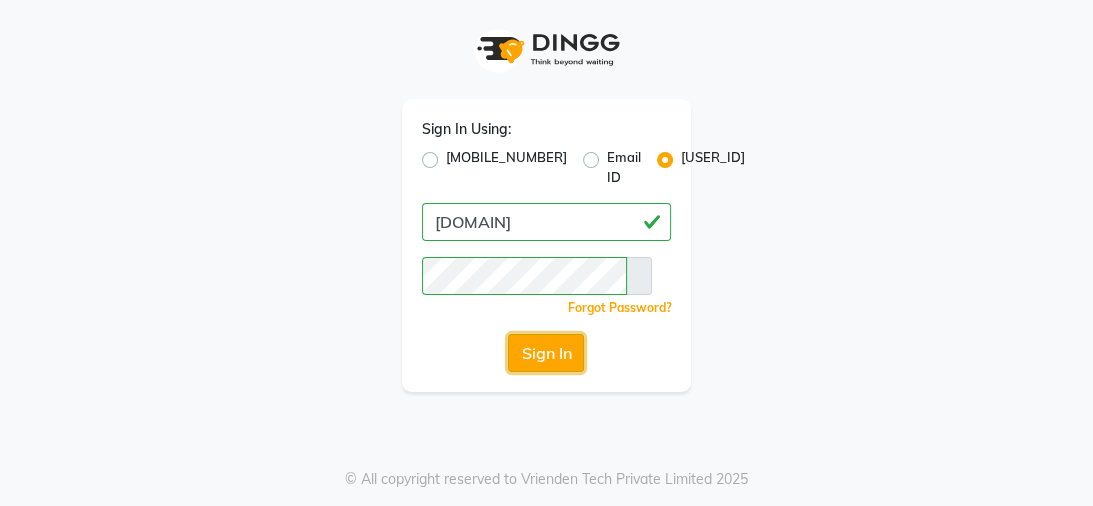 click on "Sign In" at bounding box center [546, 353] 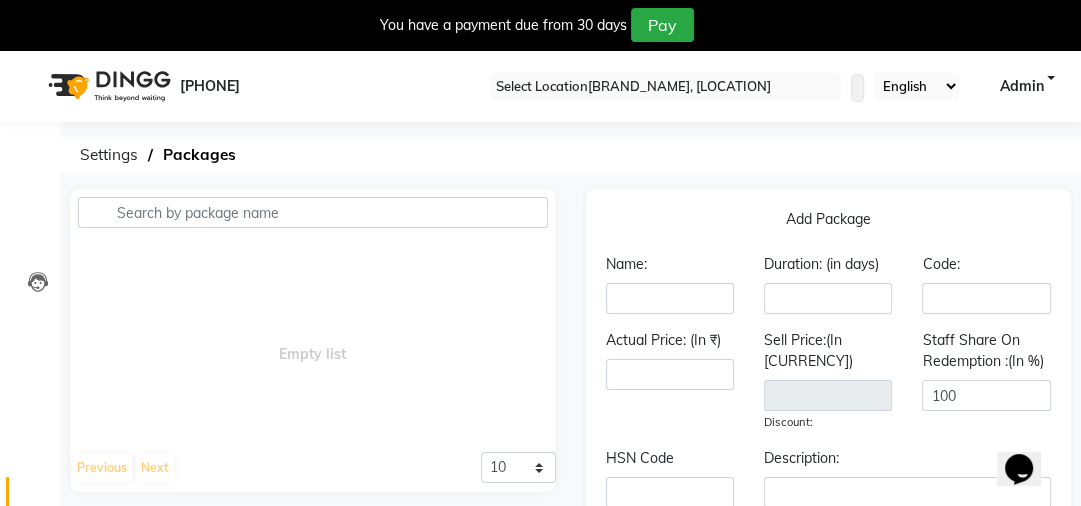 scroll, scrollTop: 0, scrollLeft: 0, axis: both 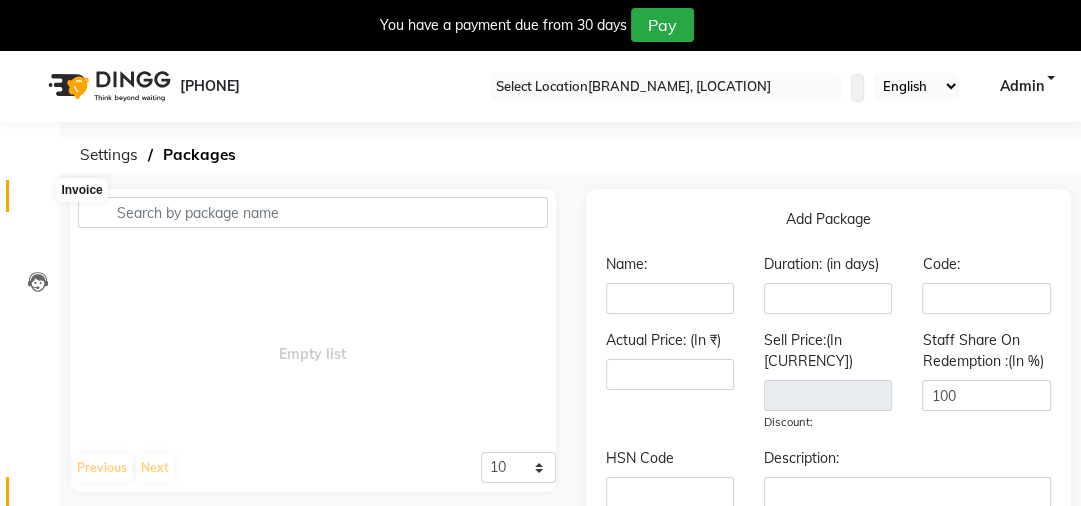 click at bounding box center (38, 201) 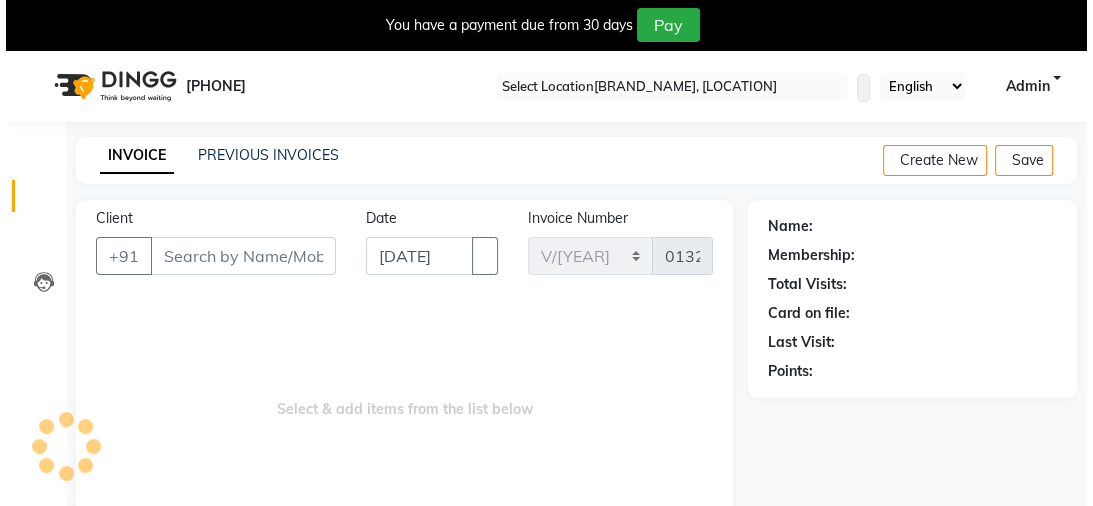 scroll, scrollTop: 145, scrollLeft: 0, axis: vertical 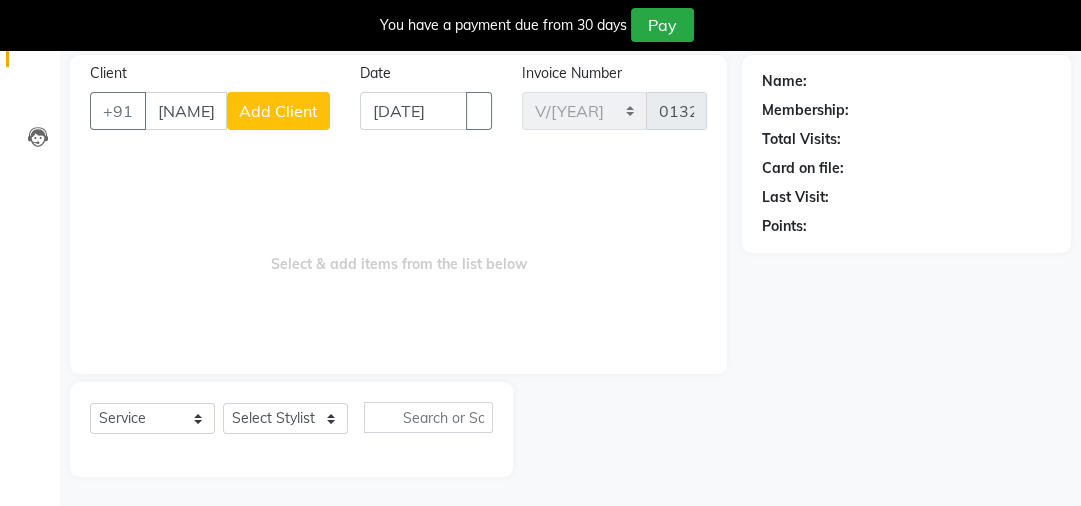 click on "[NAME]" at bounding box center (186, 111) 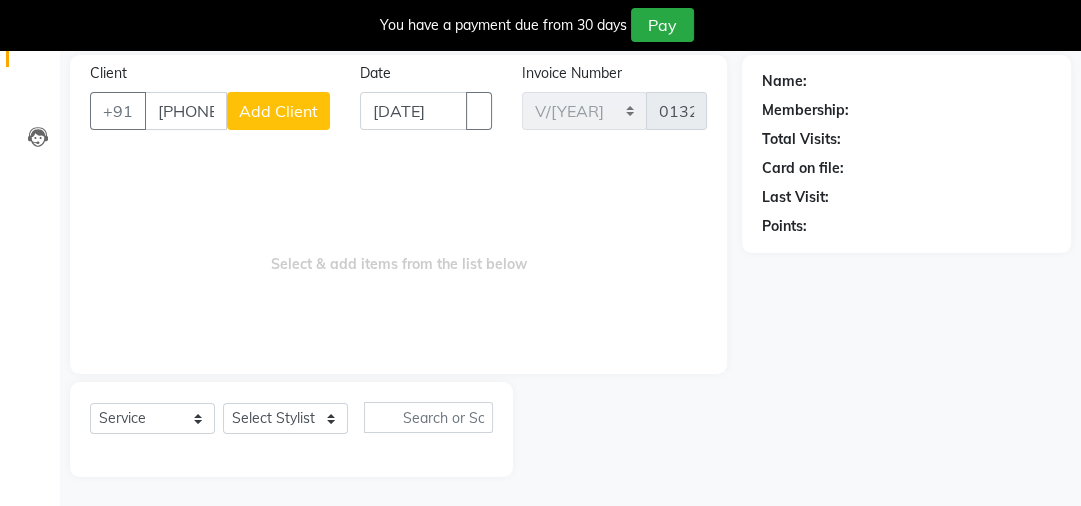 type on "[PHONE]" 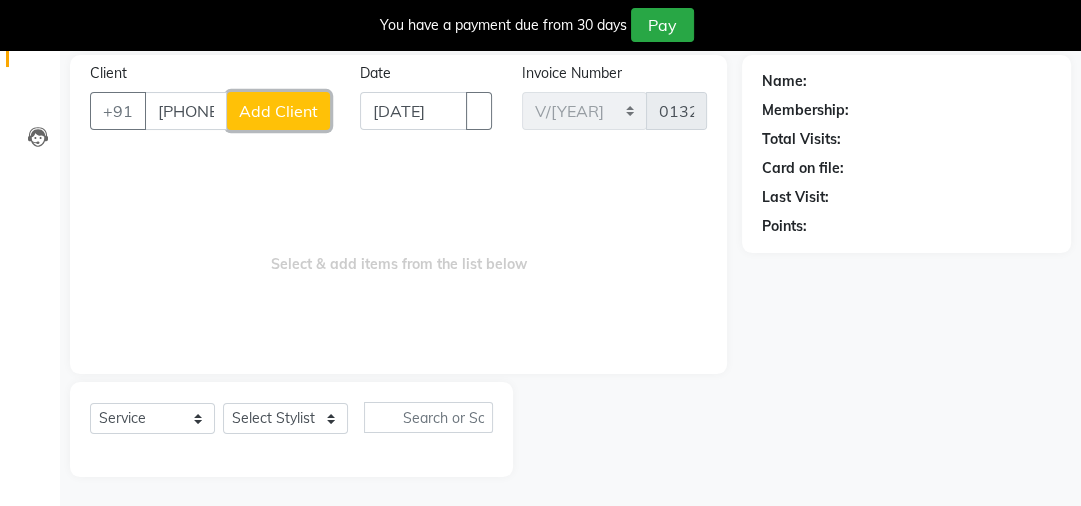 click on "Add Client" at bounding box center [278, 111] 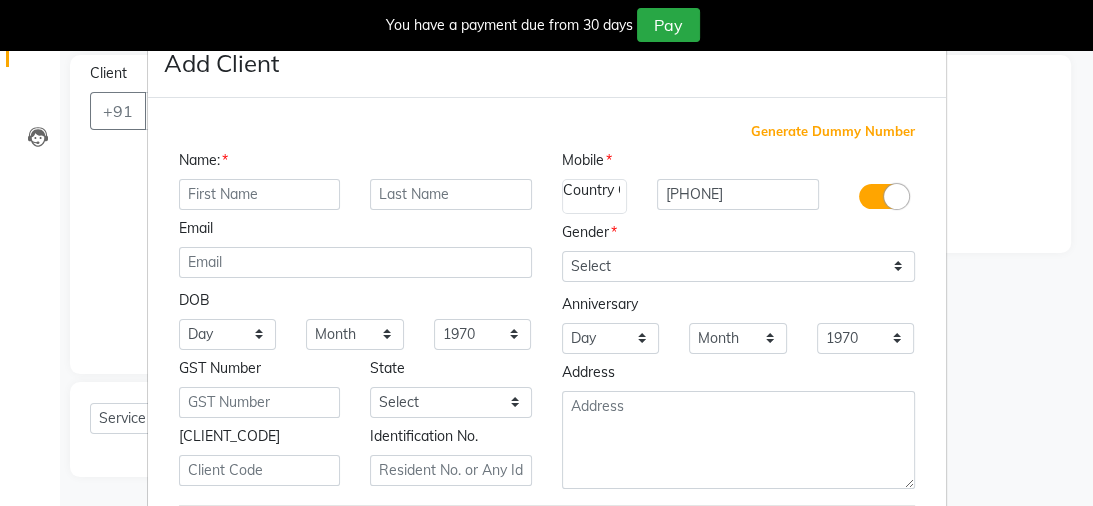 click at bounding box center (1077, 8) 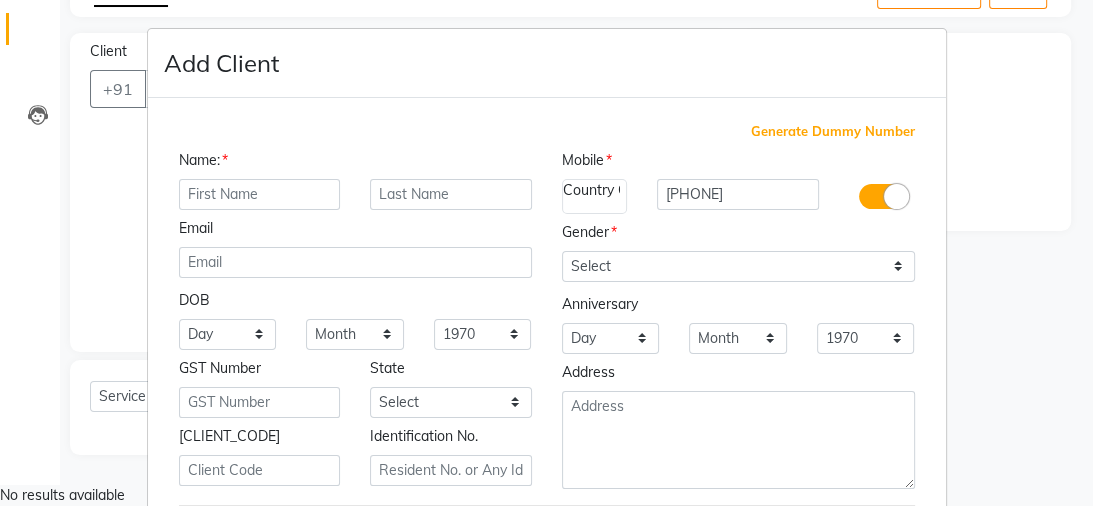 scroll, scrollTop: 95, scrollLeft: 0, axis: vertical 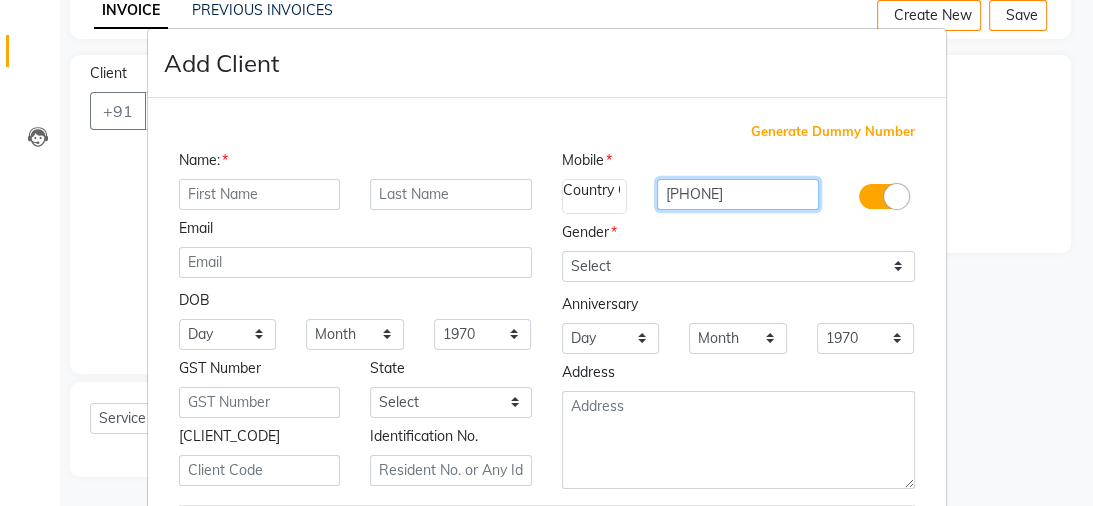 click on "[PHONE]" at bounding box center [738, 194] 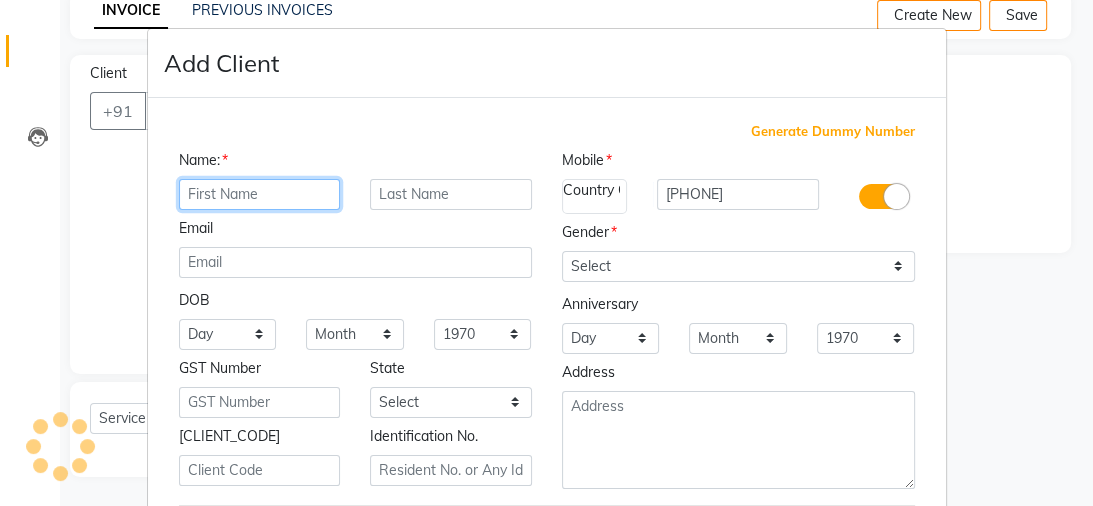click at bounding box center [260, 194] 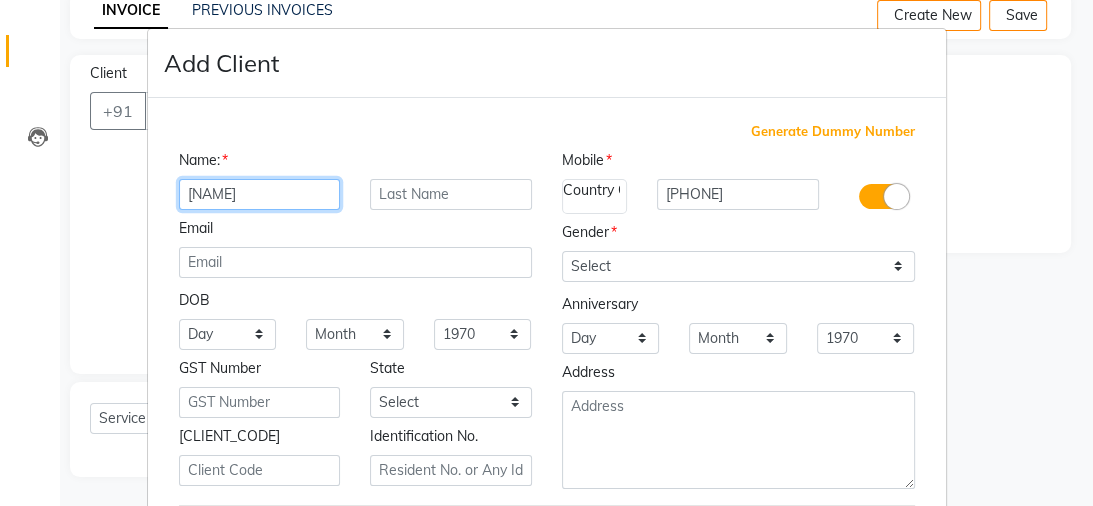 type on "[FIRST]" 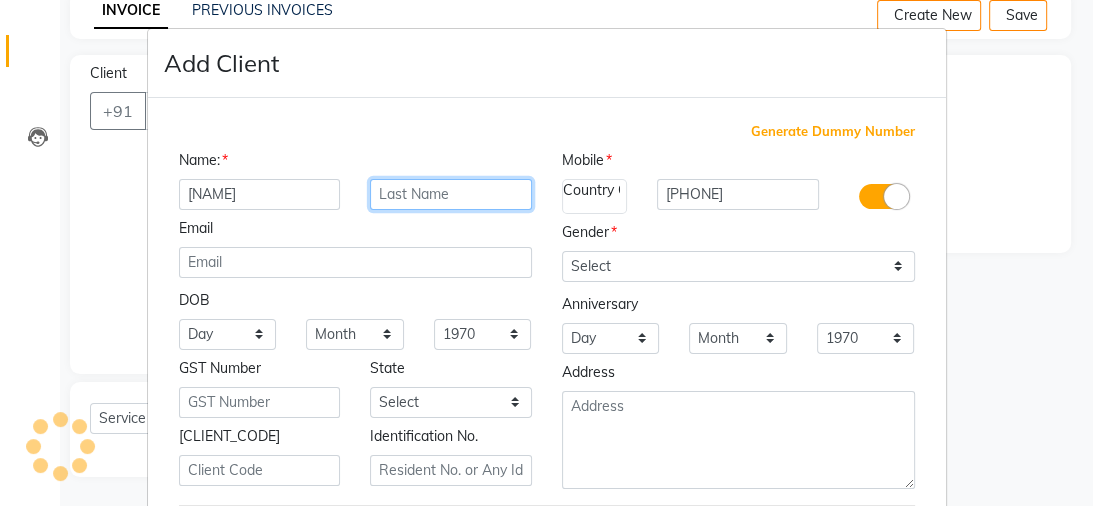 click at bounding box center [451, 194] 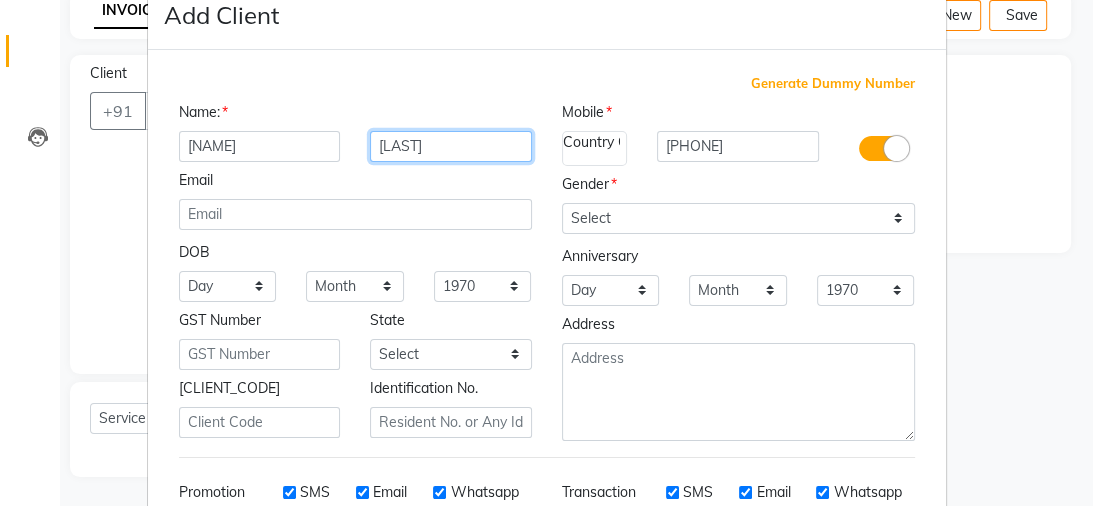scroll, scrollTop: 49, scrollLeft: 0, axis: vertical 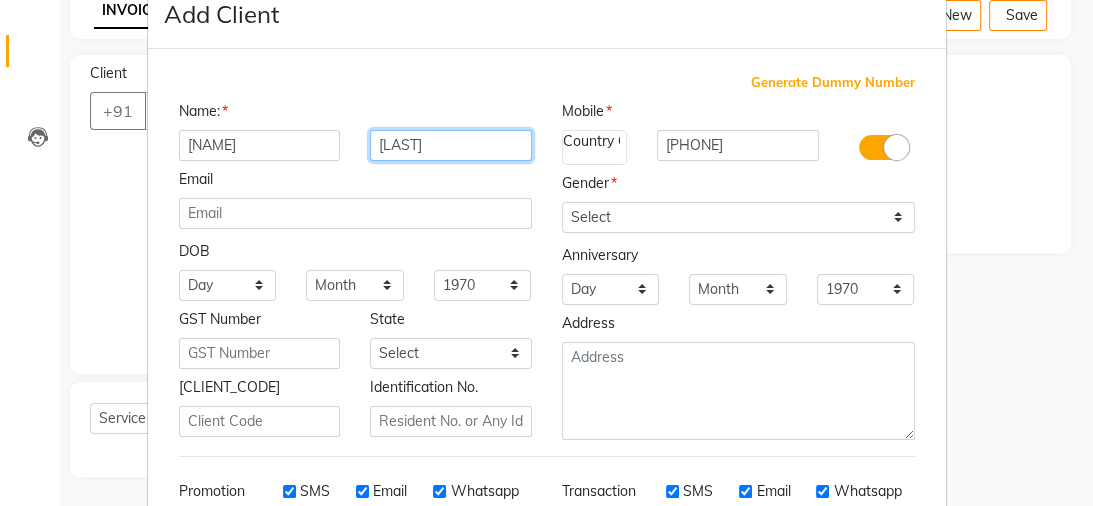 type on "[LAST]" 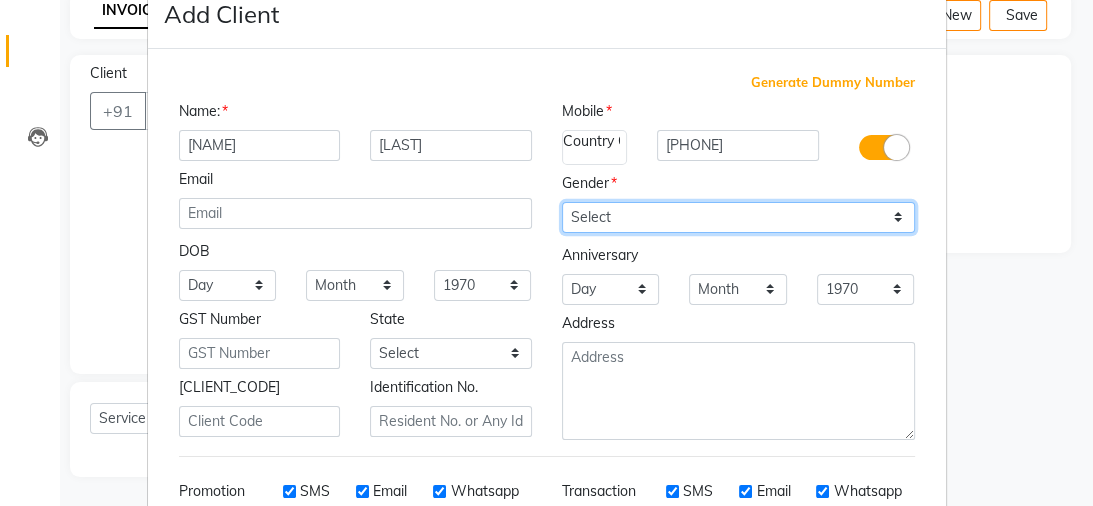 click on "Select Male Female Other Prefer Not To Say" at bounding box center (738, 217) 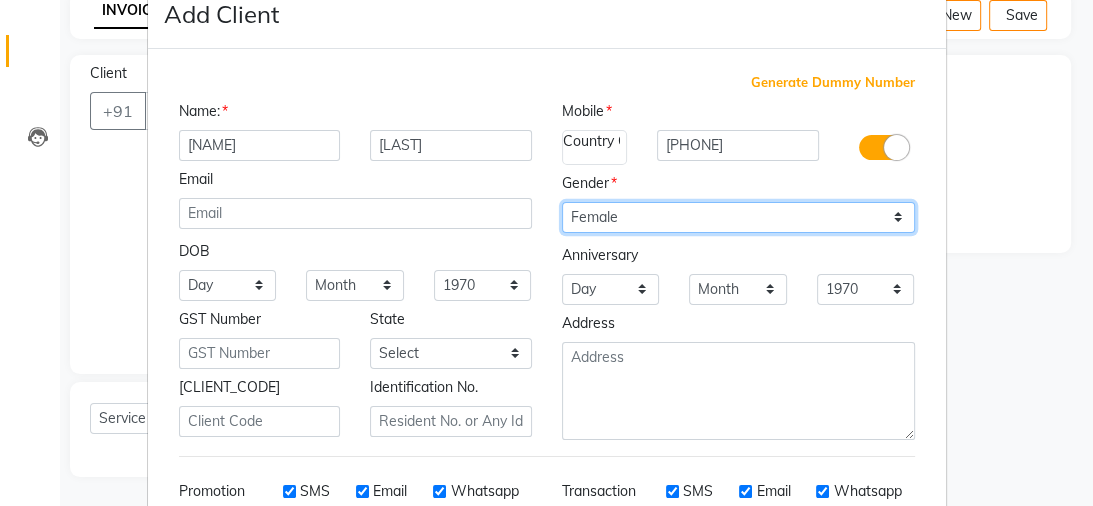 click on "Select Male Female Other Prefer Not To Say" at bounding box center (738, 217) 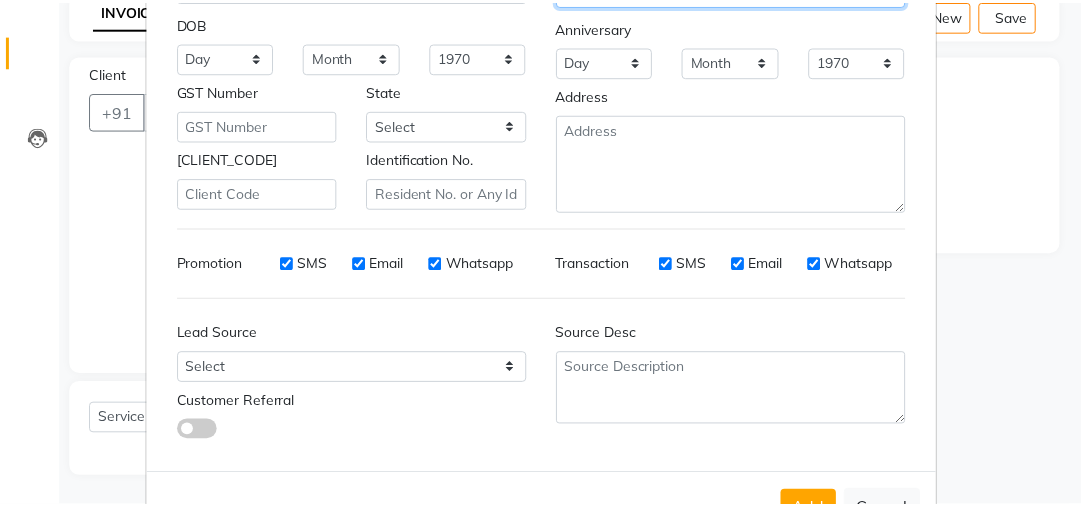 scroll, scrollTop: 350, scrollLeft: 0, axis: vertical 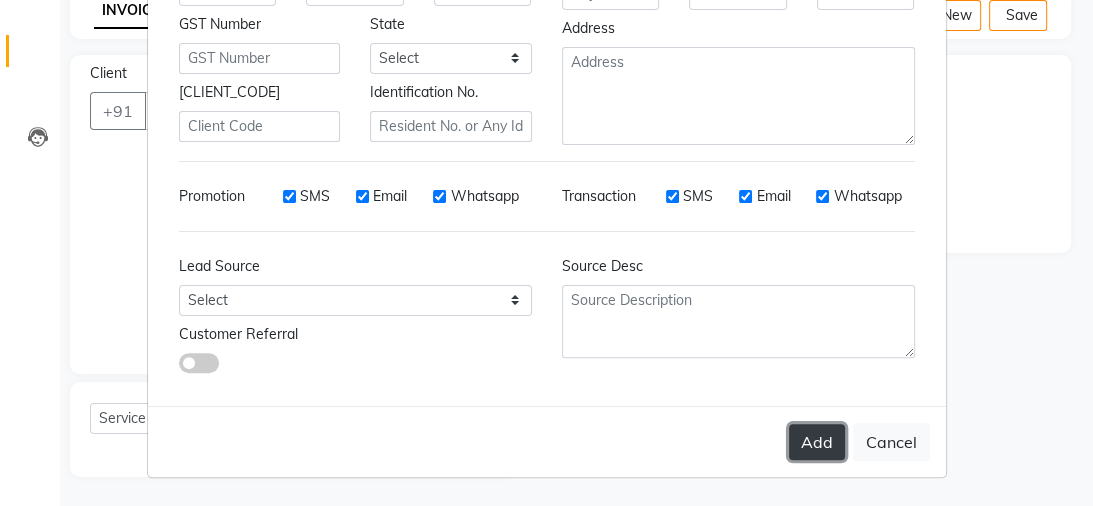 click on "Add" at bounding box center (817, 442) 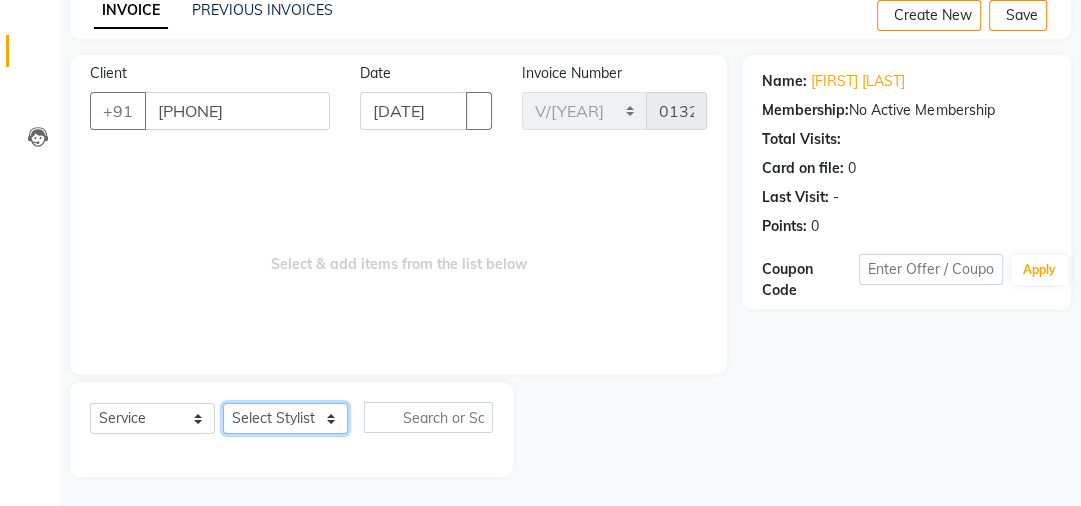 click on "[SERVICE] [NAME] [NAME] [NAME] [NAME] [NAME] [NAME] [NAME] [NAME]" at bounding box center (285, 418) 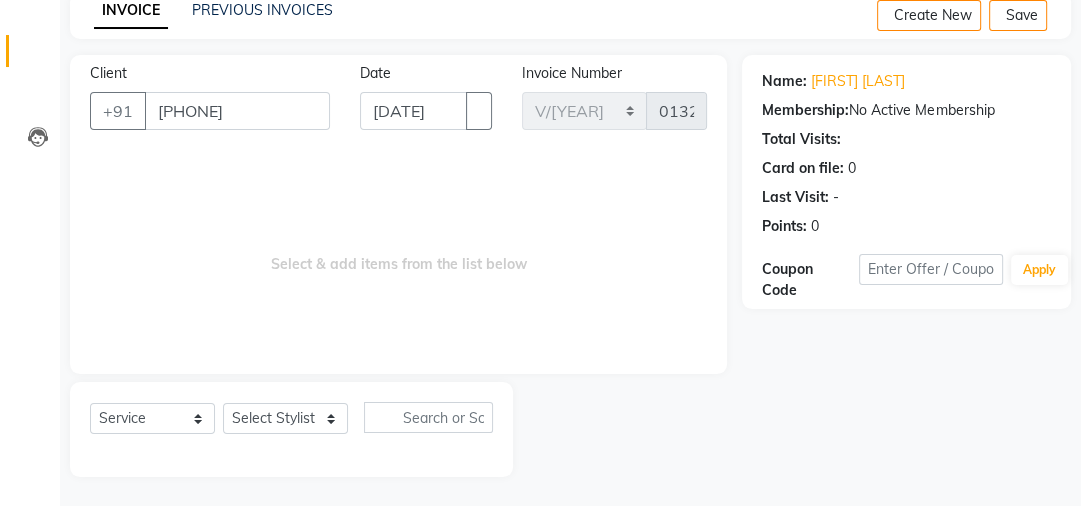 click on "Client +91 9967613593 Date 01-07-2025 Invoice Number V/2025 V/2025-26 0132  Select & add items from the list below" at bounding box center [398, 214] 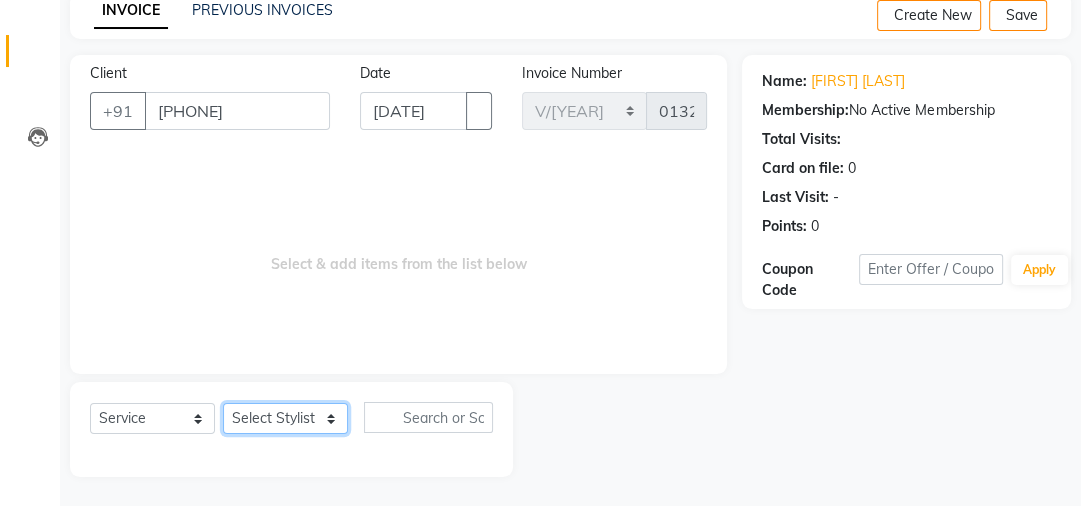 click on "[SERVICE] [NAME] [NAME] [NAME] [NAME] [NAME] [NAME] [NAME] [NAME]" at bounding box center (285, 418) 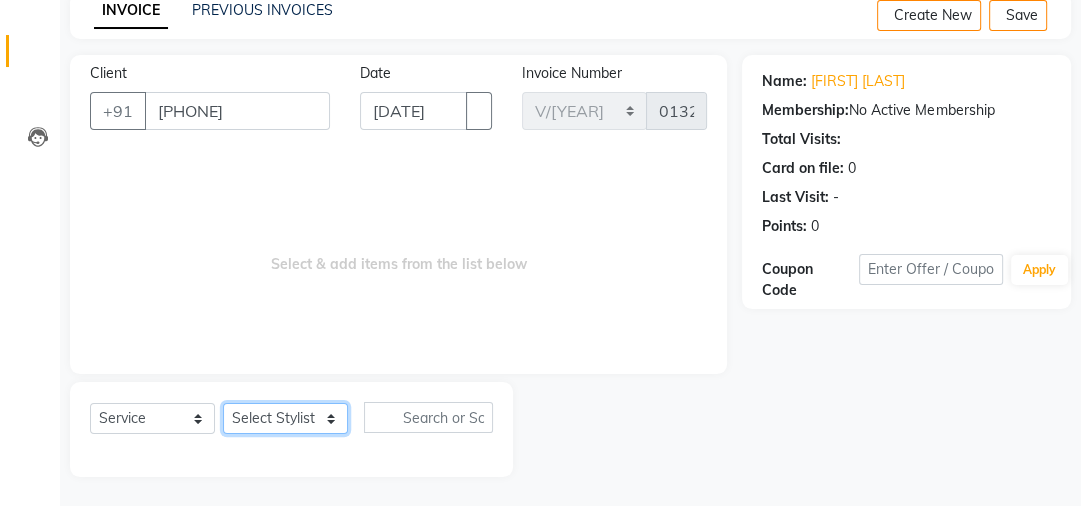 select on "[NUMBER]" 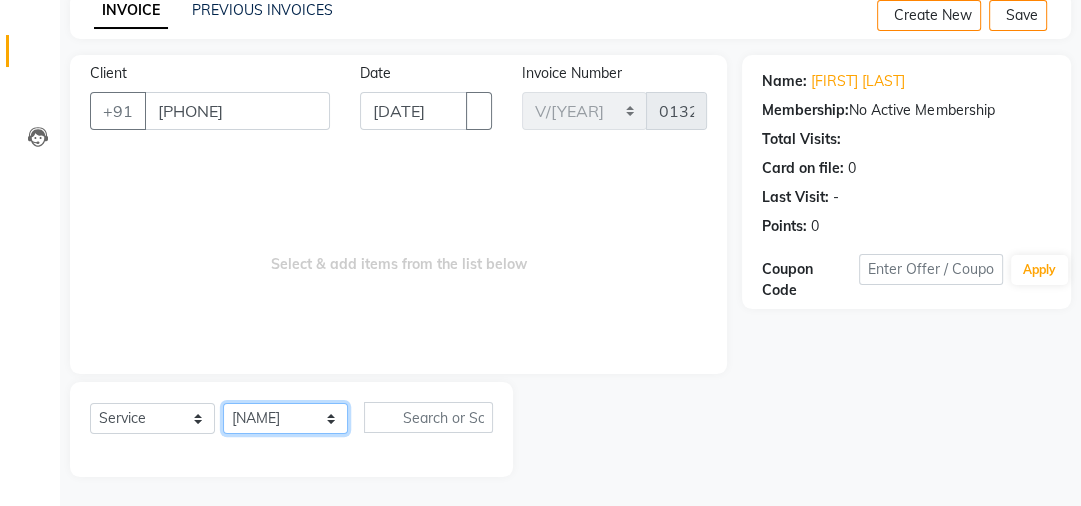 click on "[SERVICE] [NAME] [NAME] [NAME] [NAME] [NAME] [NAME] [NAME] [NAME]" at bounding box center [285, 418] 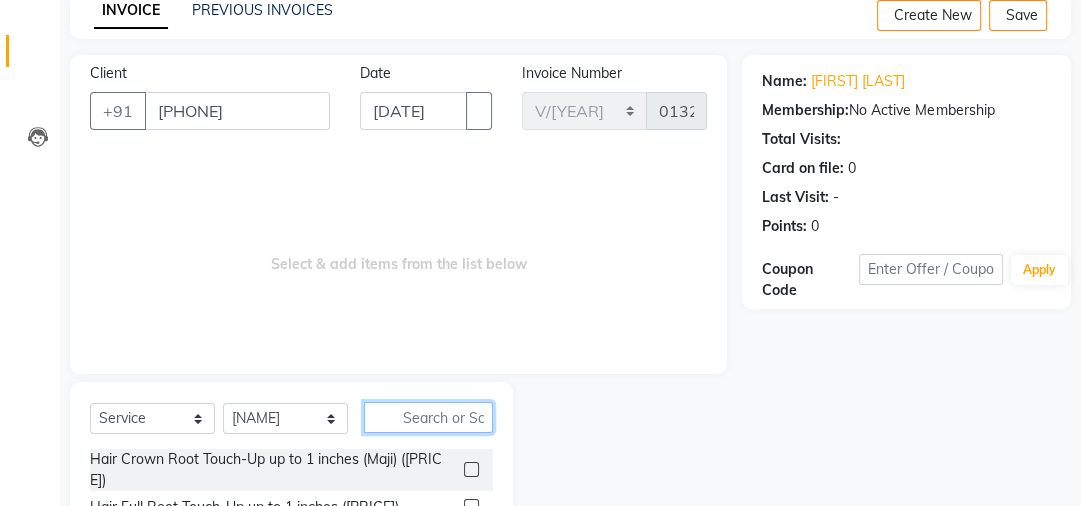 click at bounding box center (428, 417) 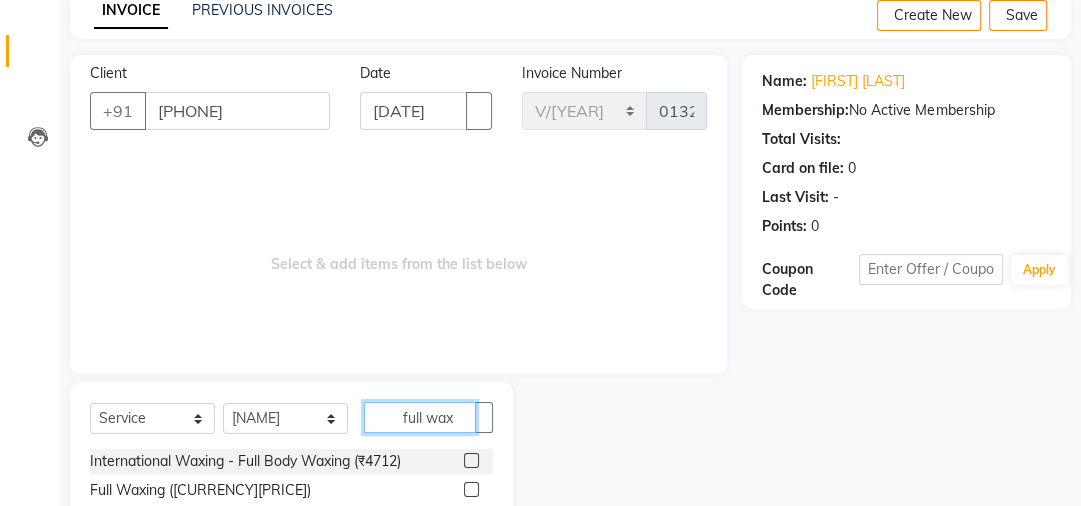 type on "full wax" 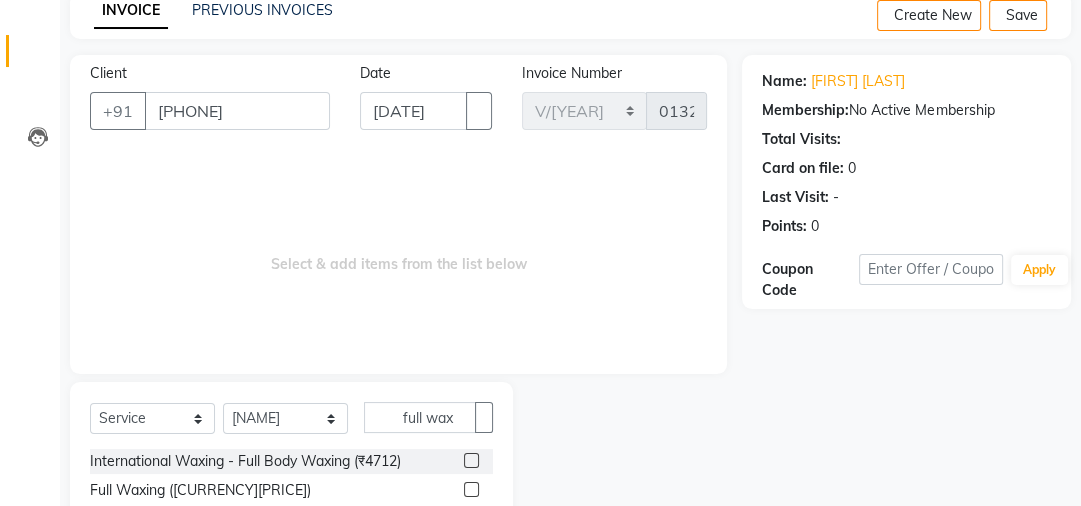 click at bounding box center (471, 489) 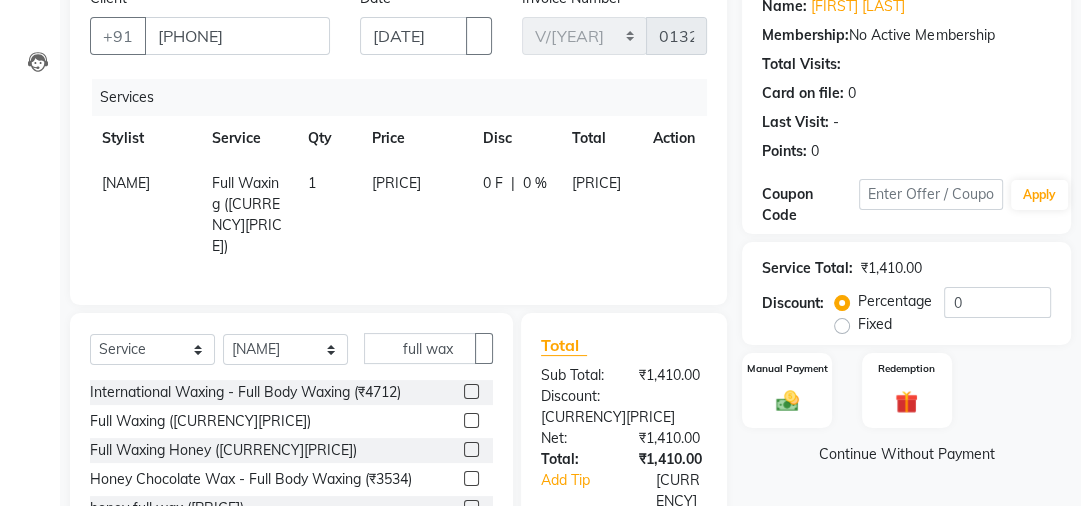 scroll, scrollTop: 171, scrollLeft: 0, axis: vertical 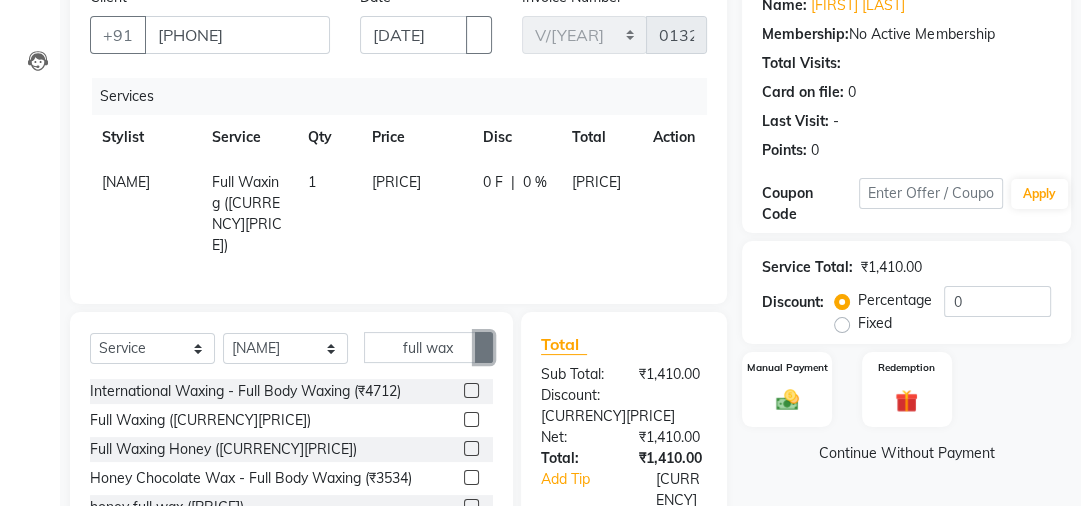 click at bounding box center [484, 348] 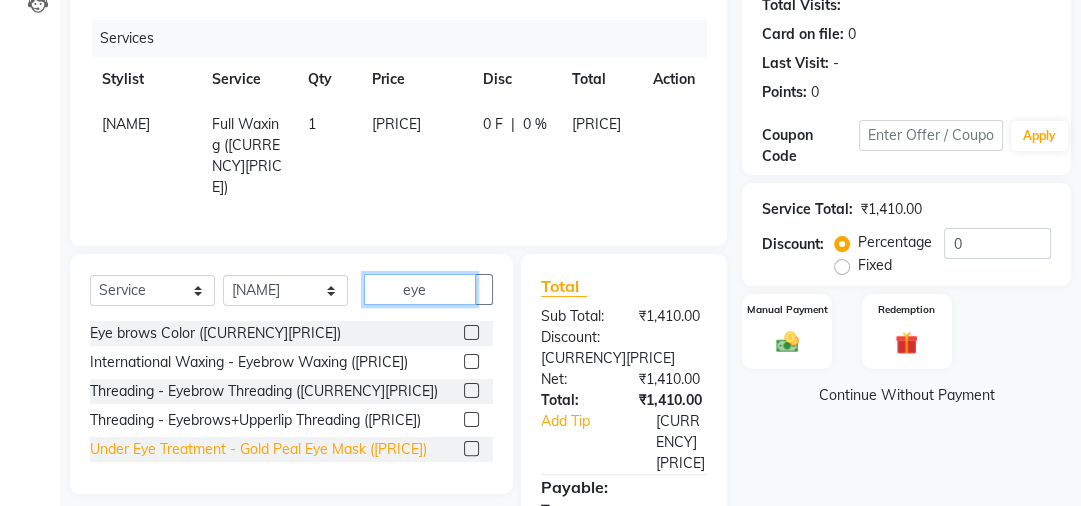 scroll, scrollTop: 230, scrollLeft: 0, axis: vertical 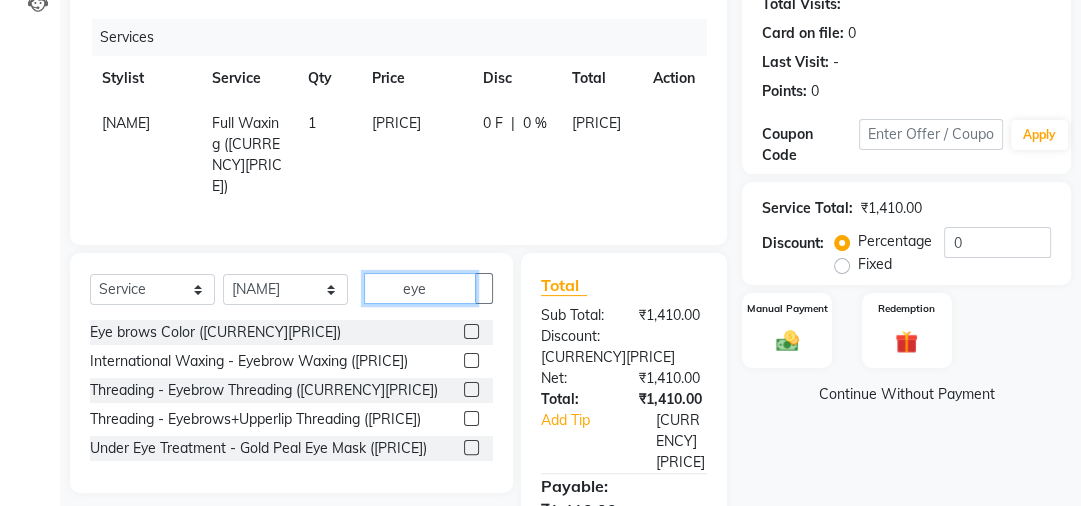 click on "eye" at bounding box center [420, 288] 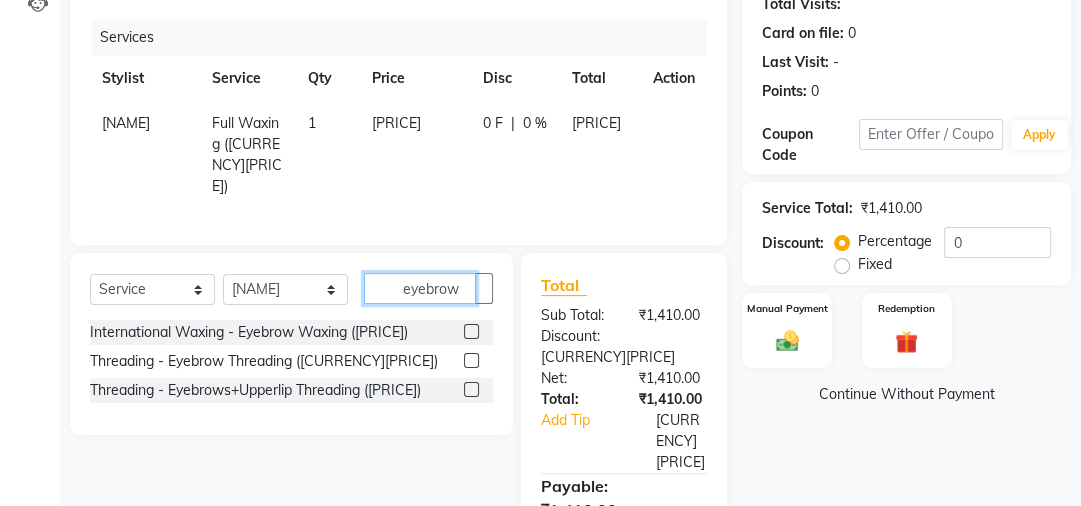 type on "eyebrow" 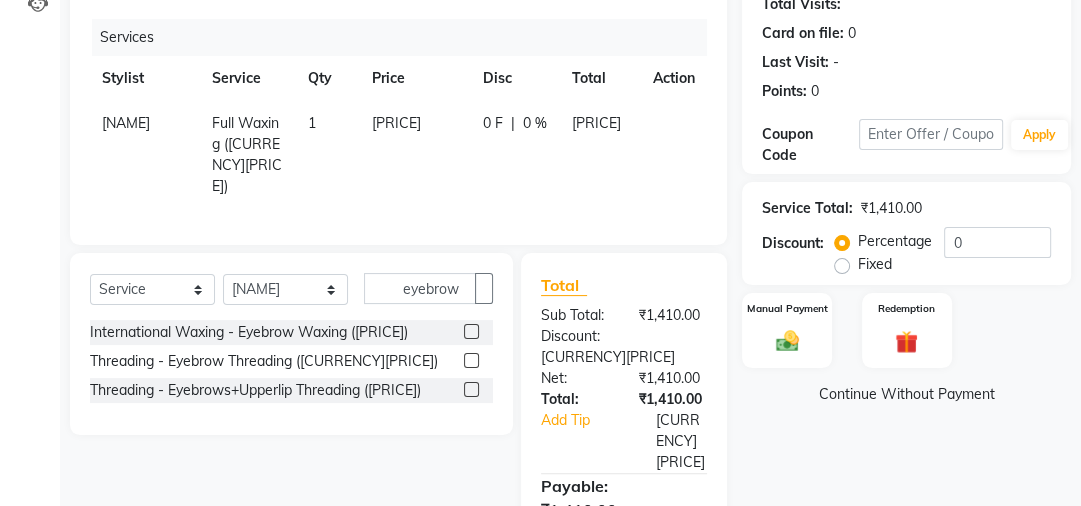 click at bounding box center (471, 389) 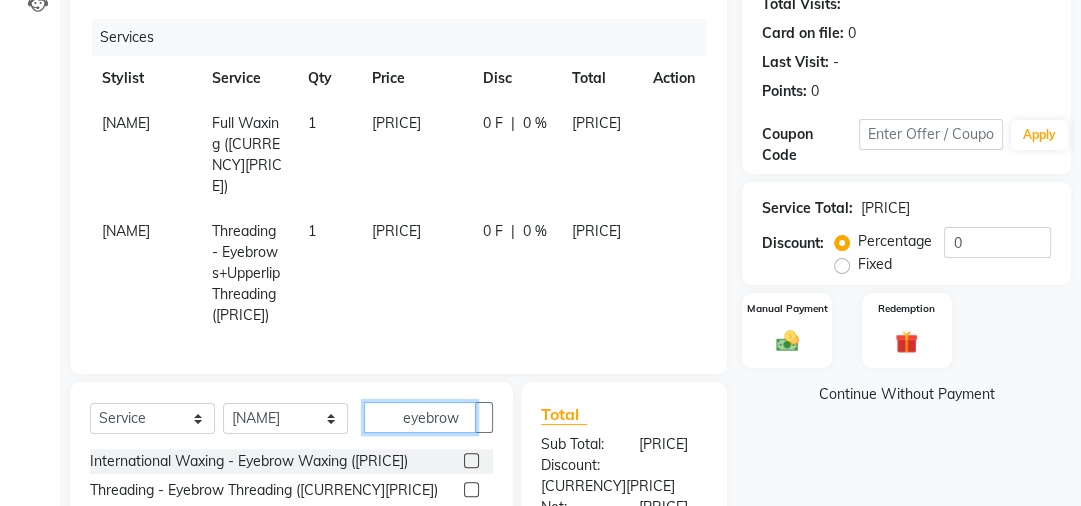 click on "eyebrow" at bounding box center (420, 417) 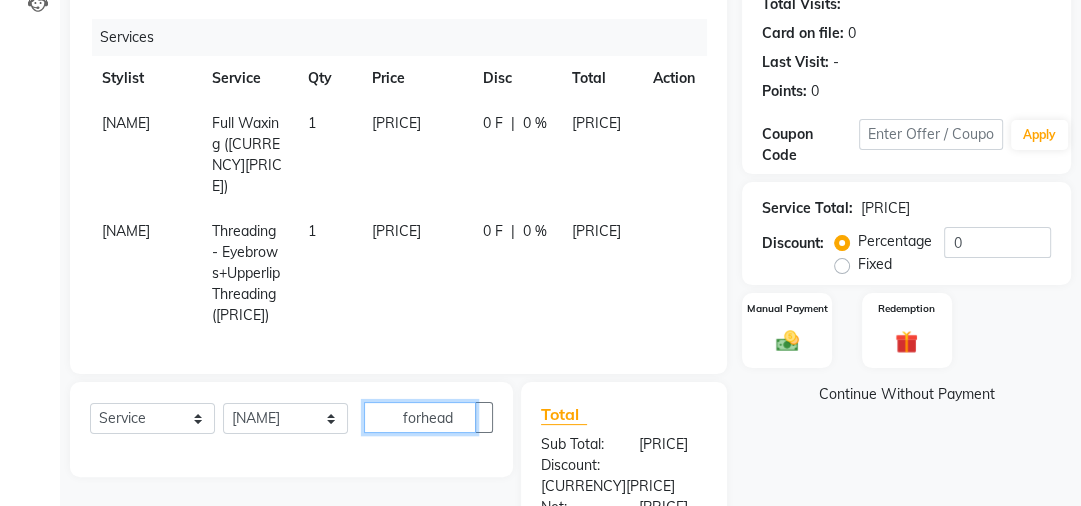 click on "forhead" at bounding box center (420, 417) 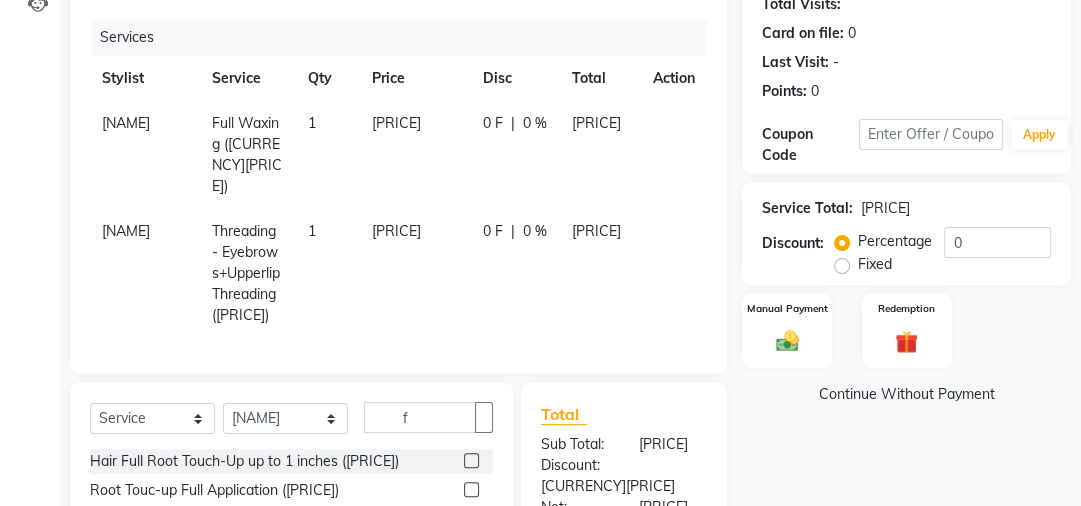 click on "Services Stylist Service Qty Price Disc Total Action Mavis Full Waxing (₹1410) 1 1410 0 F | 0 % 1410 Mavis Threading - Eyebrows+Upperlip Threading (₹212.04) 1 212.04 0 F | 0 % 212.04" at bounding box center (398, 186) 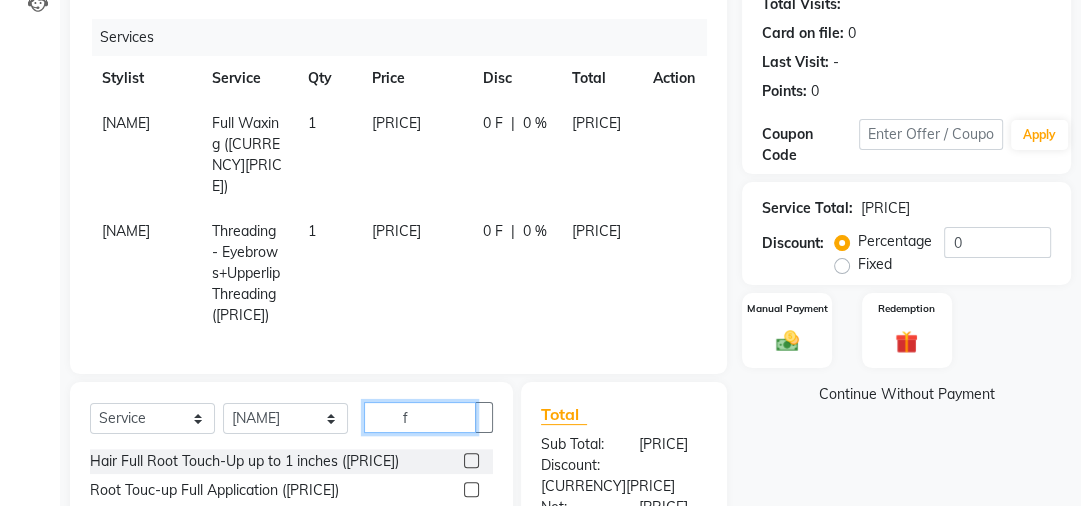 click on "f" at bounding box center (420, 417) 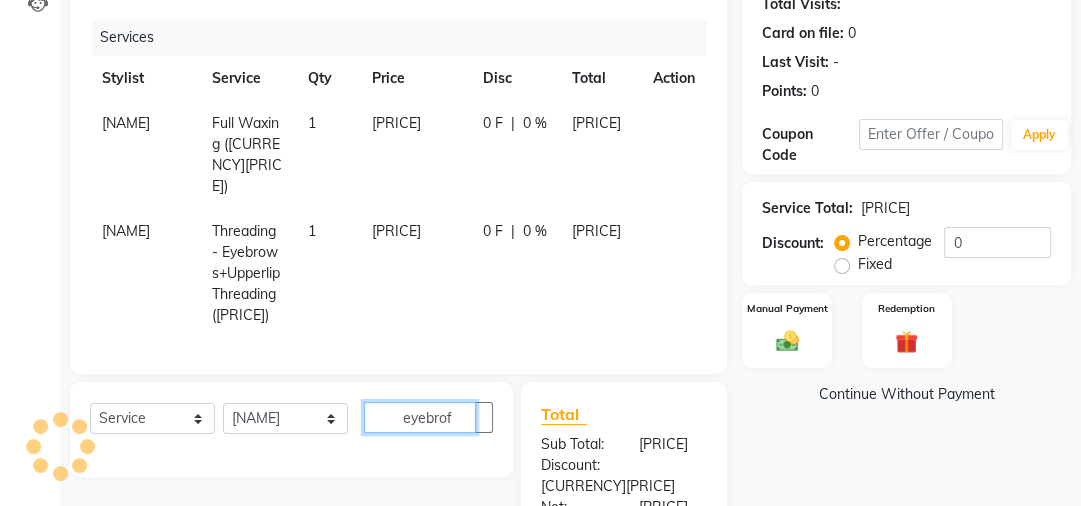 click on "eyebrof" at bounding box center (420, 417) 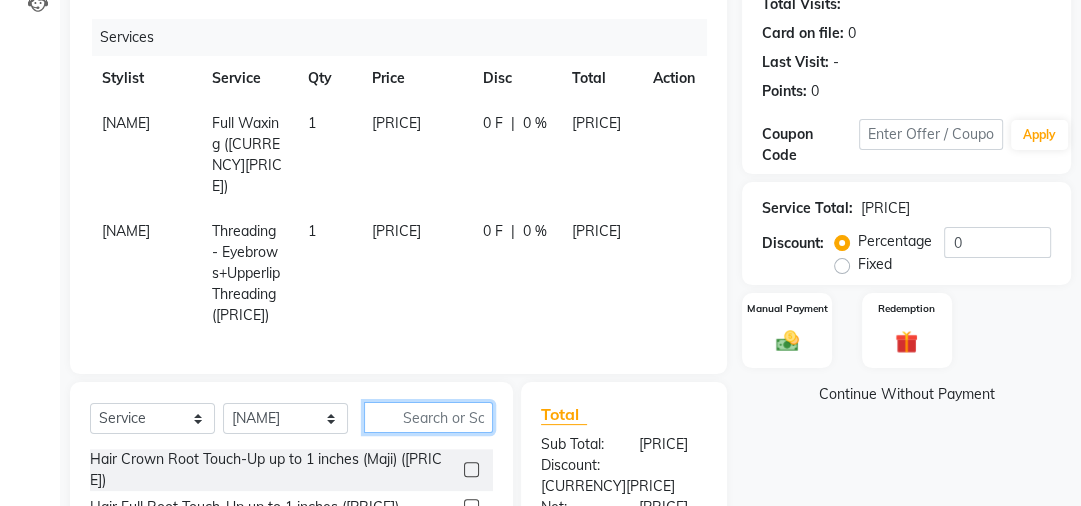 click at bounding box center (428, 417) 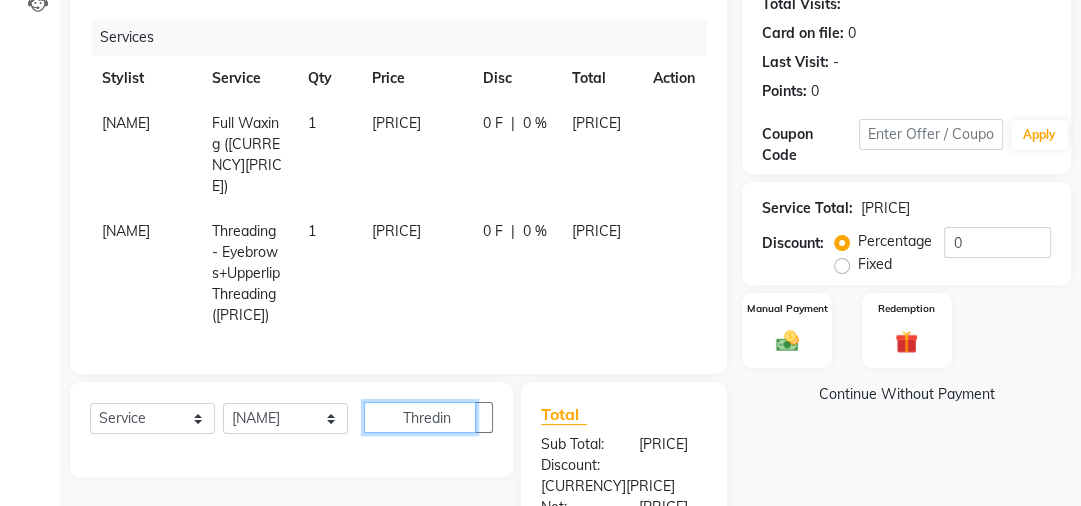 scroll, scrollTop: 0, scrollLeft: 0, axis: both 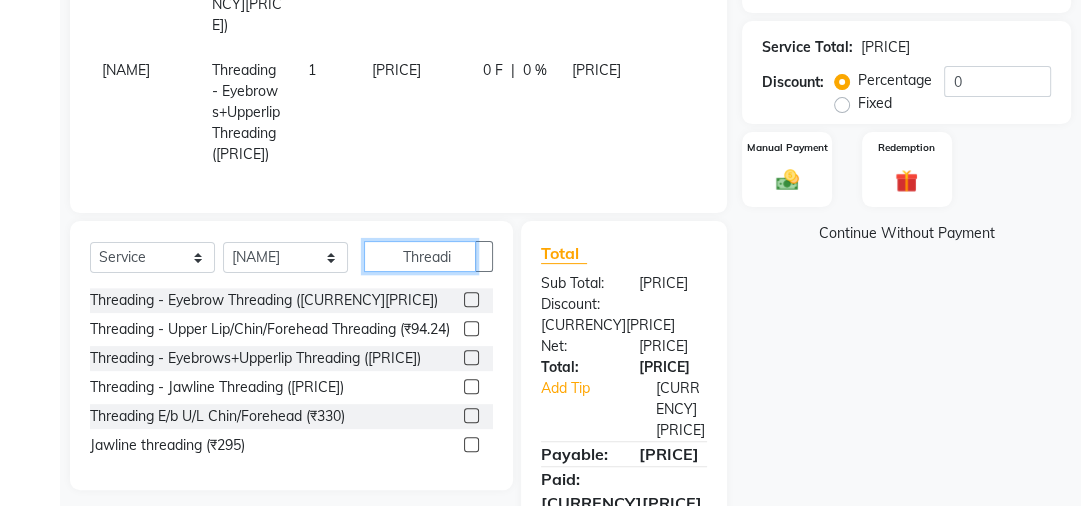 type on "Threadi" 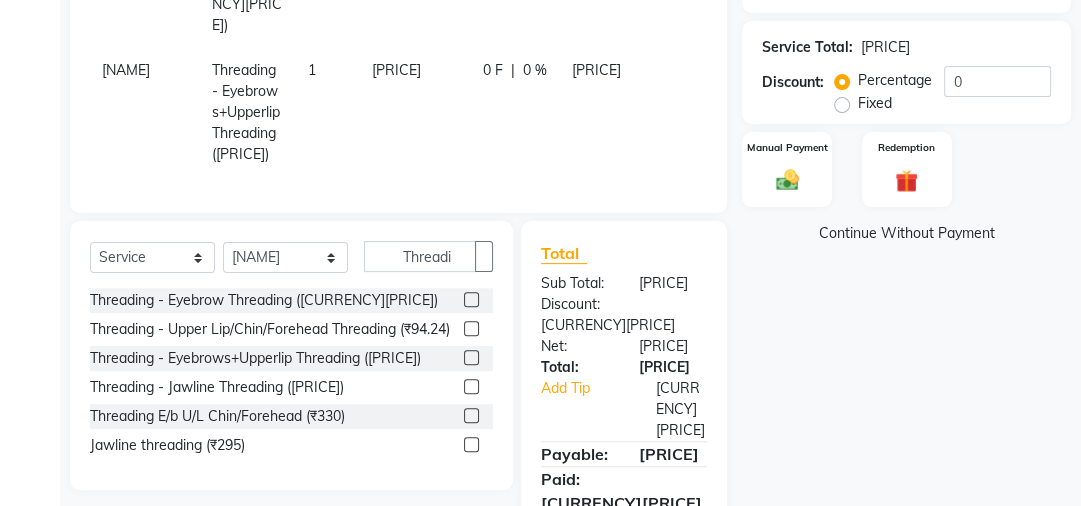 click at bounding box center (471, 415) 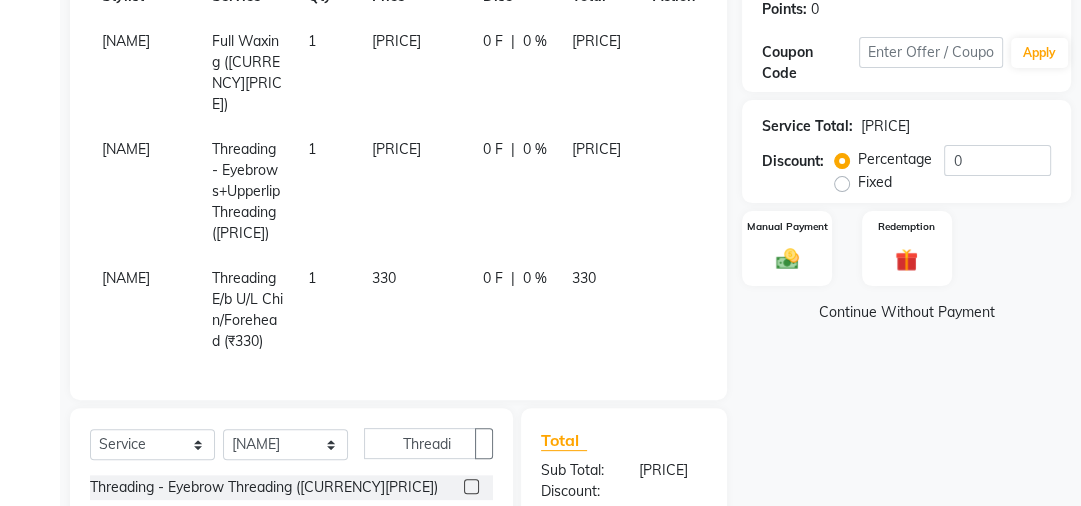 scroll, scrollTop: 311, scrollLeft: 0, axis: vertical 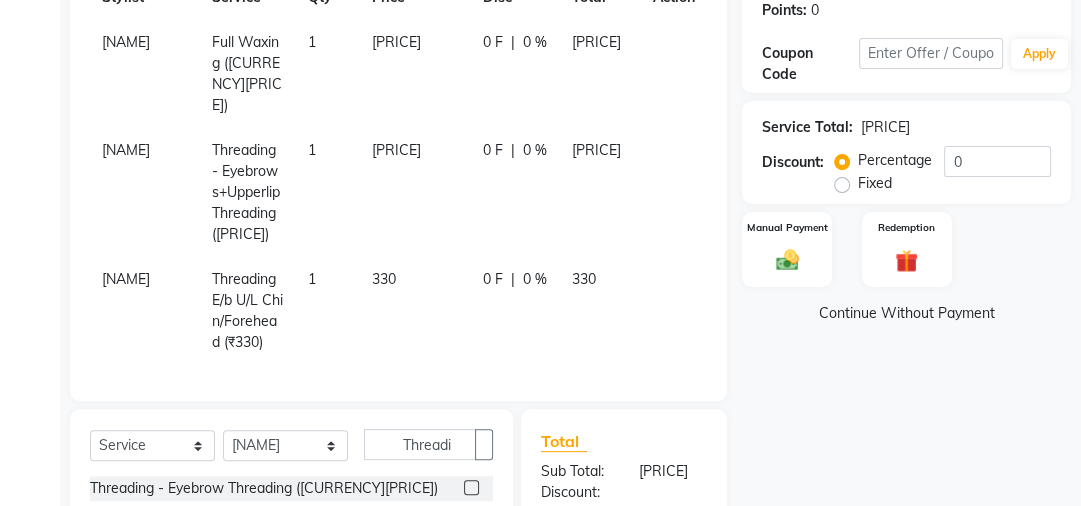 click at bounding box center [661, 32] 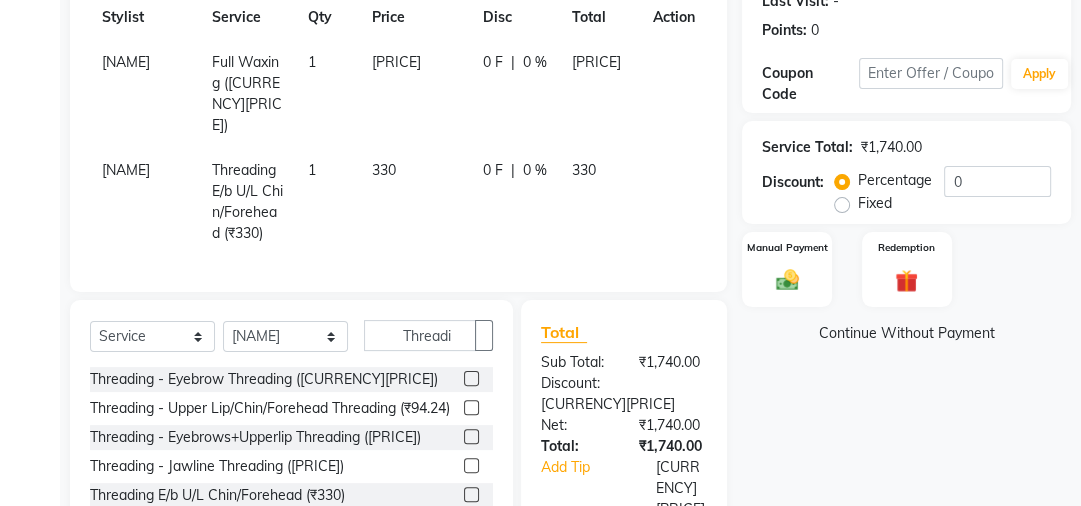 scroll, scrollTop: 300, scrollLeft: 0, axis: vertical 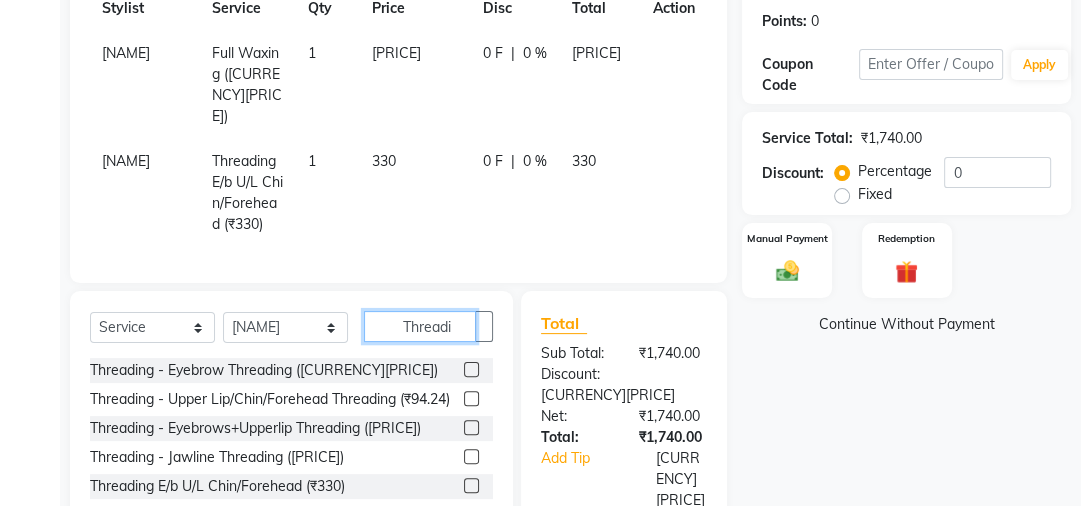 click on "Threadi" at bounding box center [420, 326] 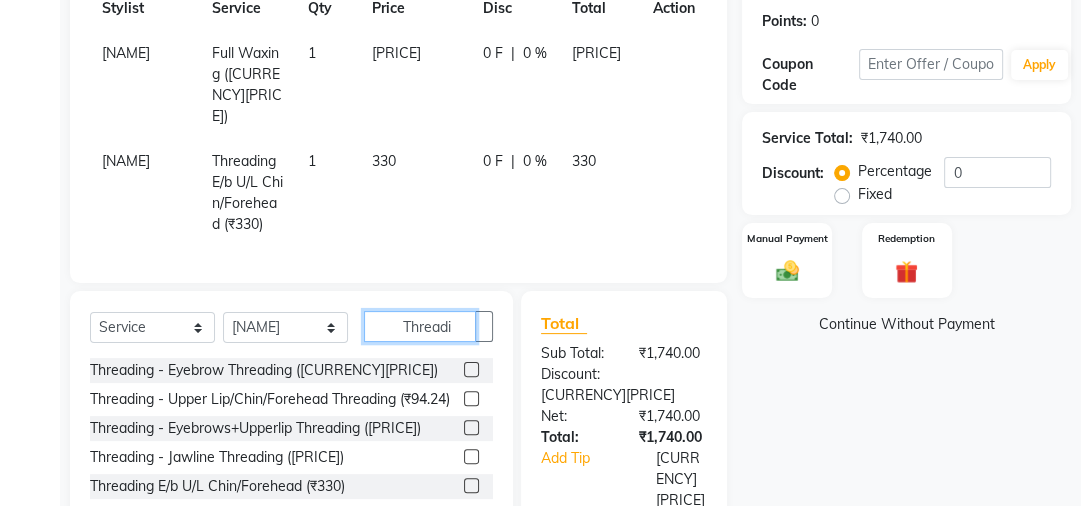 click on "Threadi" at bounding box center [420, 326] 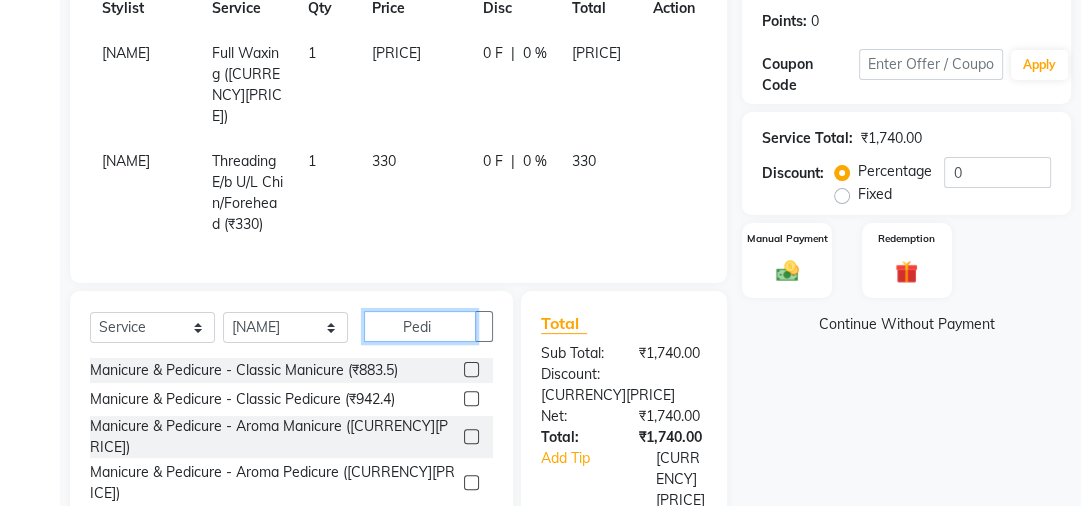 type on "Pedi" 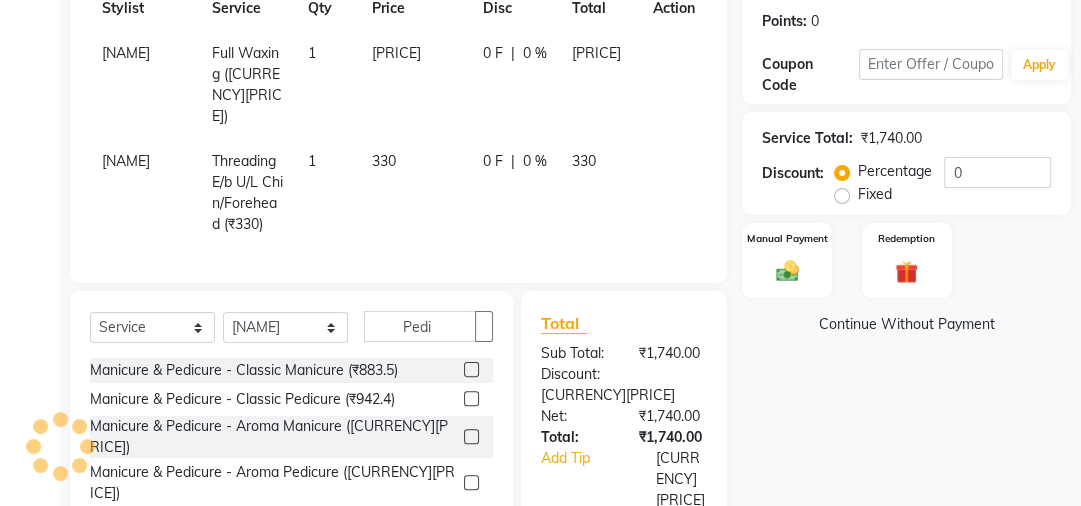 click at bounding box center (471, 398) 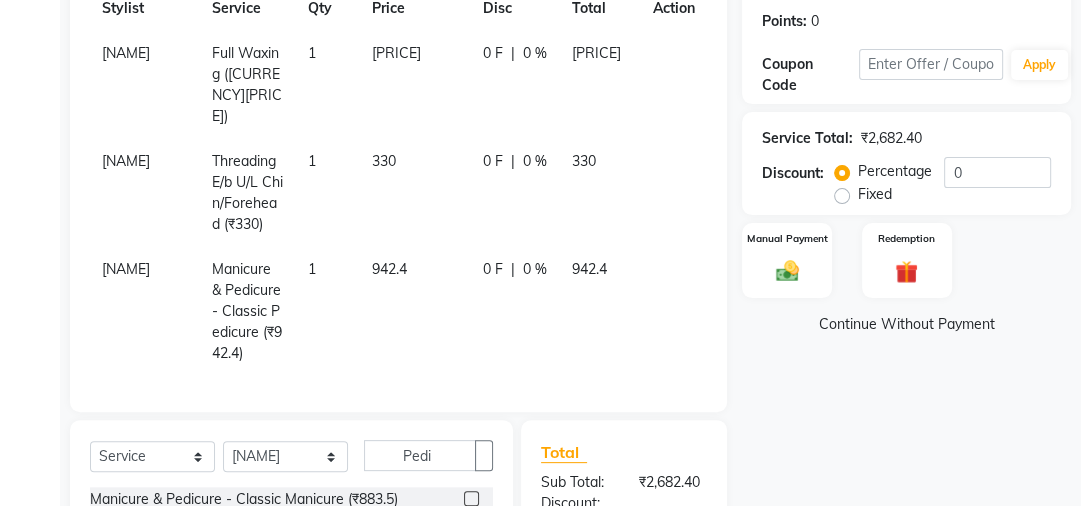 click at bounding box center [471, 498] 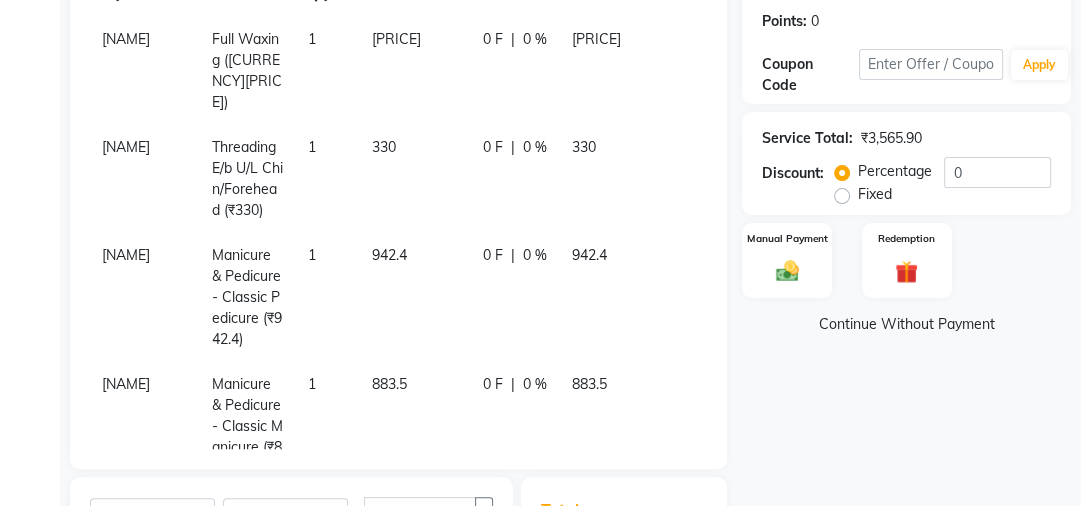scroll, scrollTop: 13, scrollLeft: 0, axis: vertical 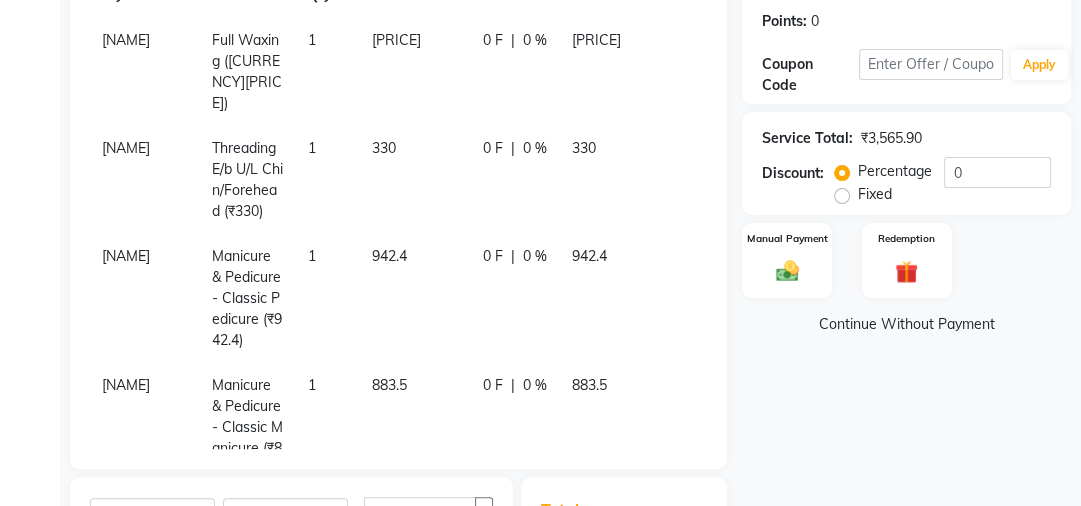 click at bounding box center [661, 30] 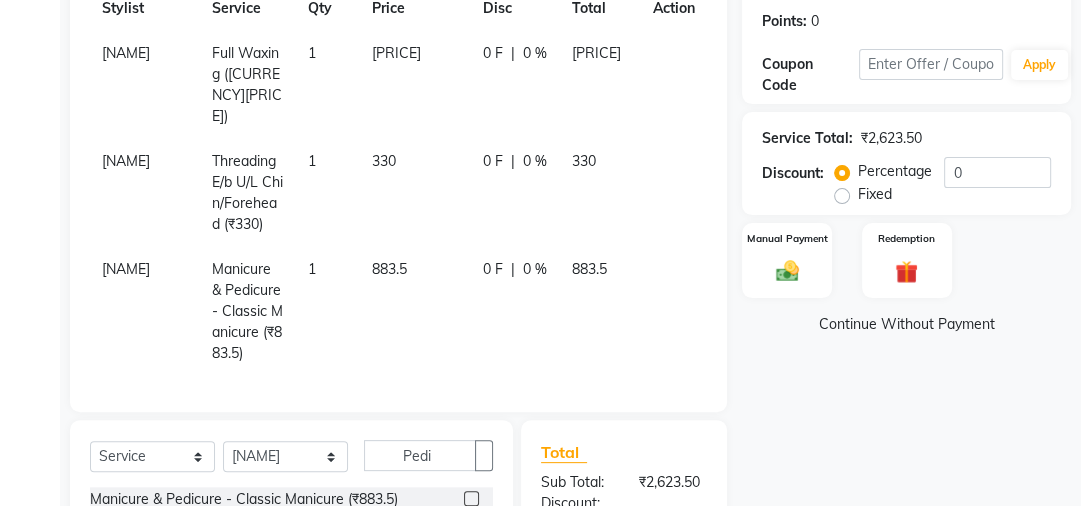 scroll, scrollTop: 0, scrollLeft: 0, axis: both 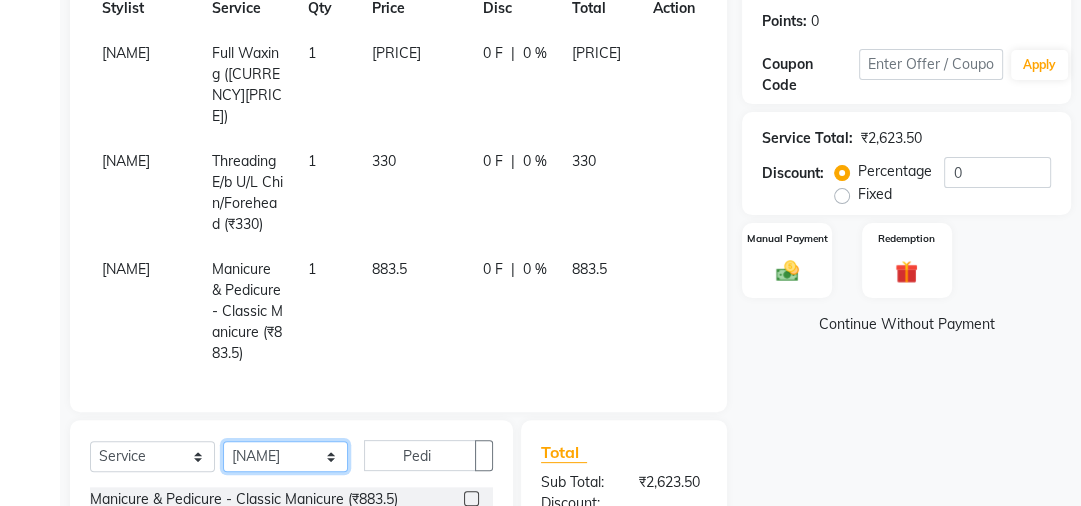 click on "[SERVICE] [NAME] [NAME] [NAME] [NAME] [NAME] [NAME] [NAME] [NAME]" at bounding box center (285, 456) 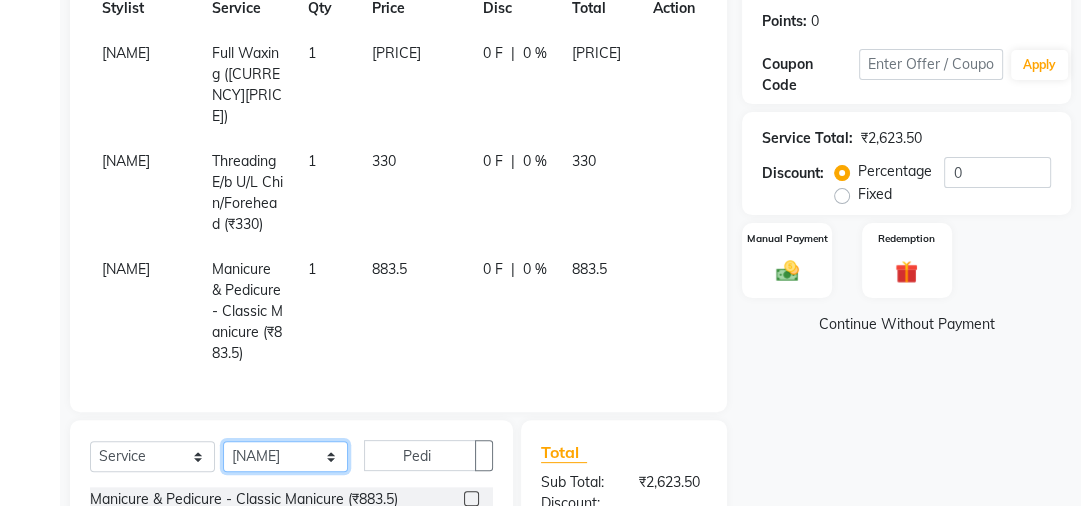 select on "78461" 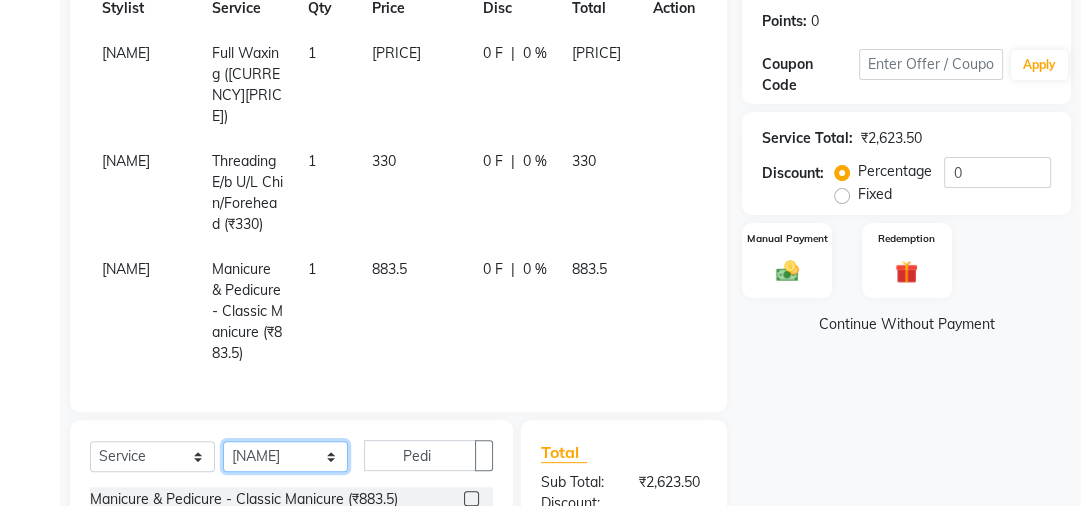 click on "[SERVICE] [NAME] [NAME] [NAME] [NAME] [NAME] [NAME] [NAME] [NAME]" at bounding box center (285, 456) 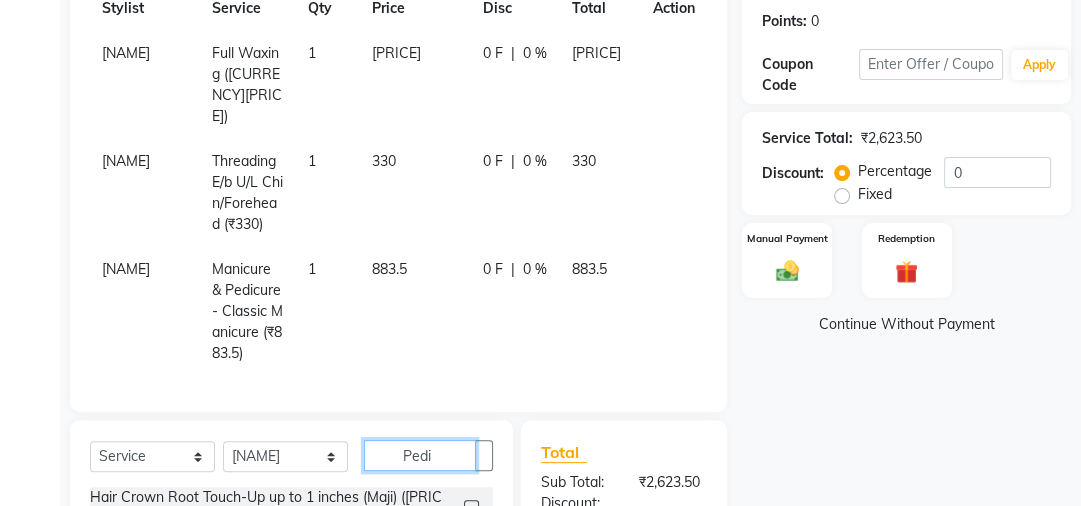 click on "Pedi" at bounding box center (420, 455) 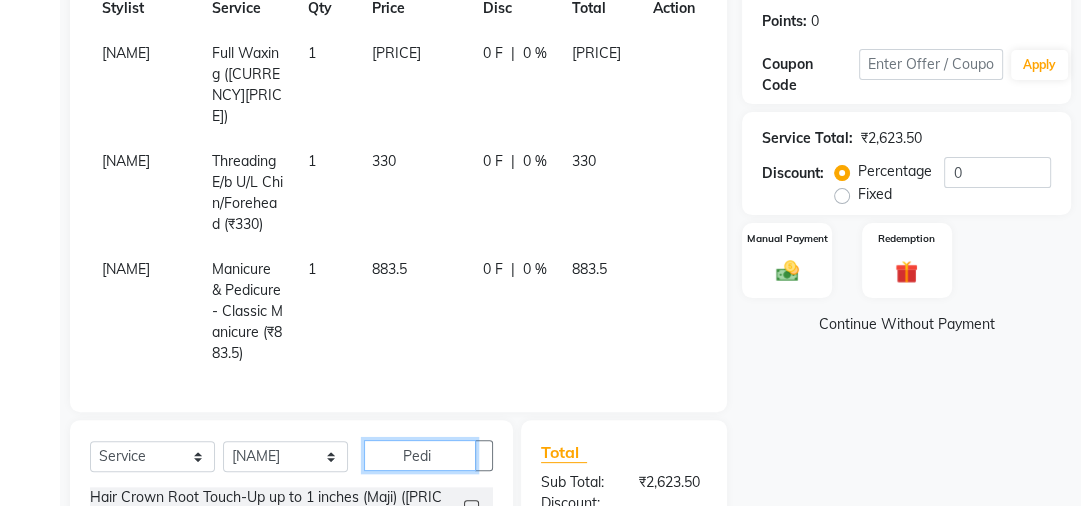 click on "Pedi" at bounding box center [420, 455] 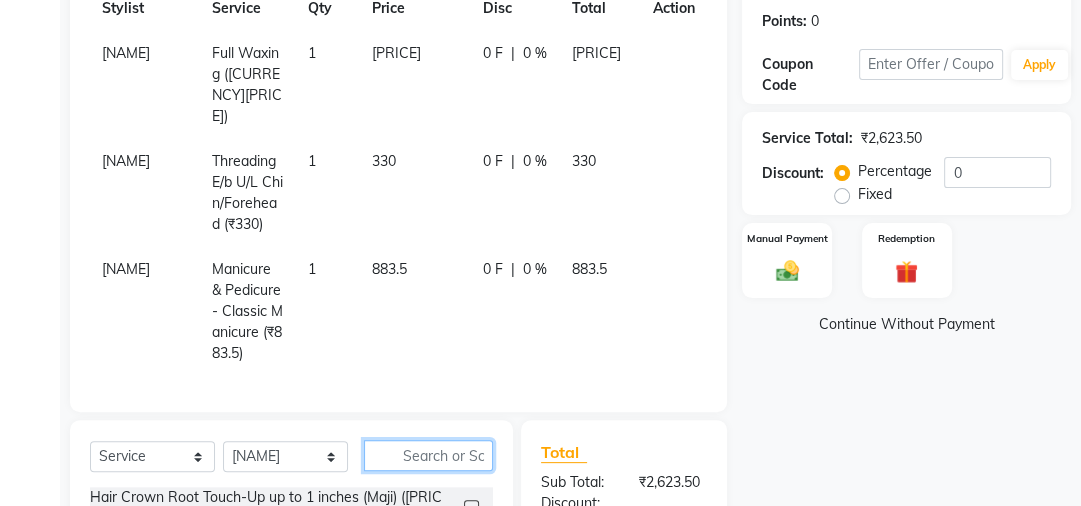 click at bounding box center (428, 455) 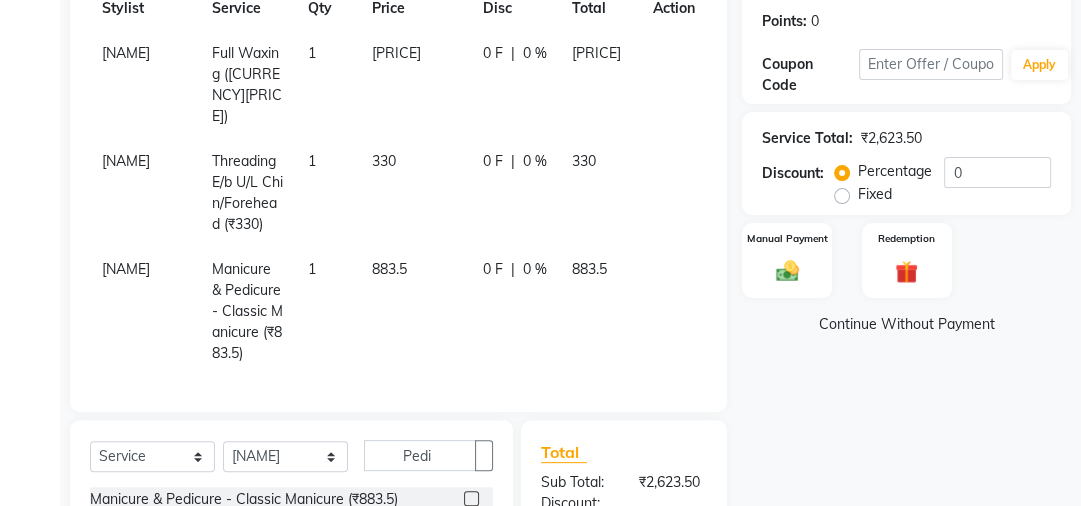 click at bounding box center [471, 527] 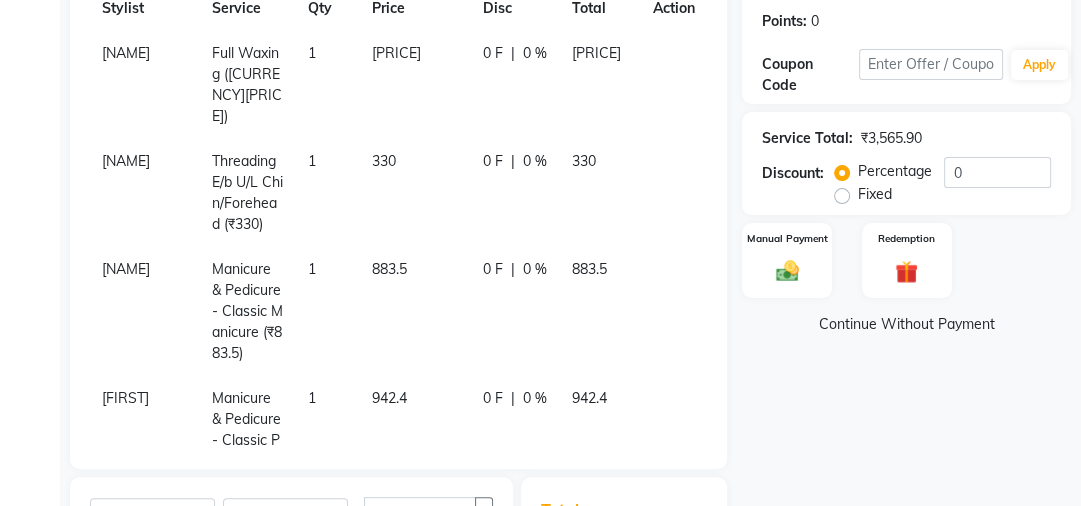 scroll, scrollTop: 42, scrollLeft: 0, axis: vertical 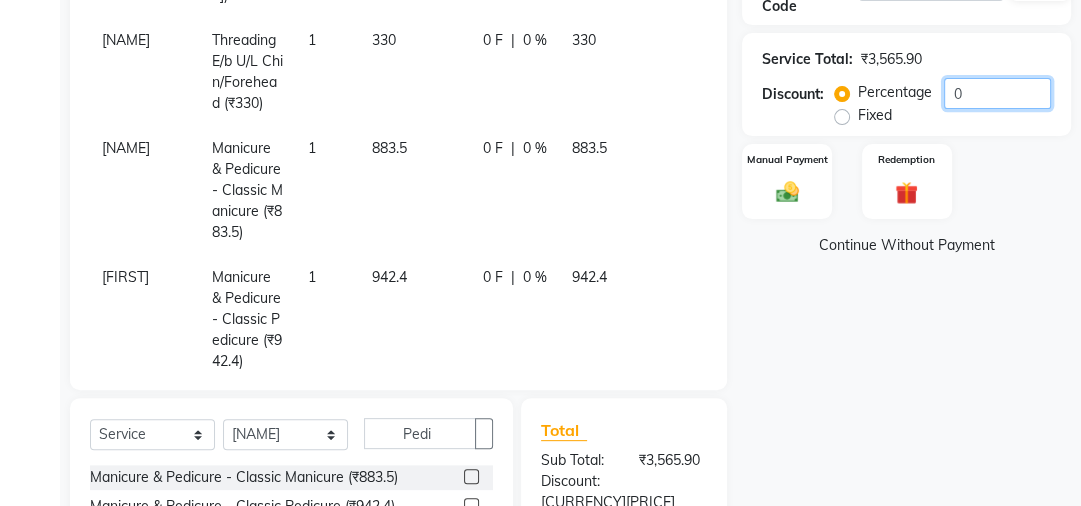 click on "0" at bounding box center [997, 93] 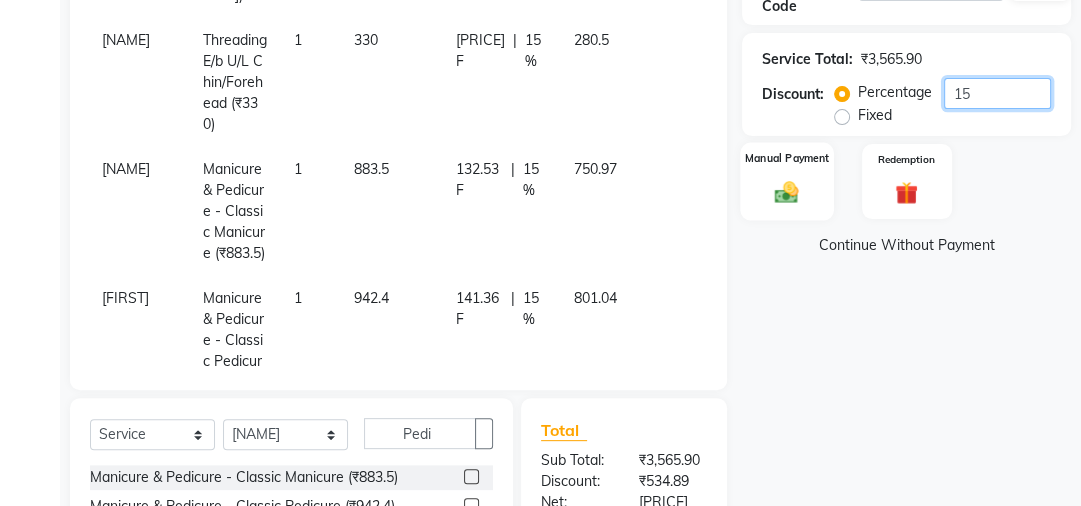 type on "15" 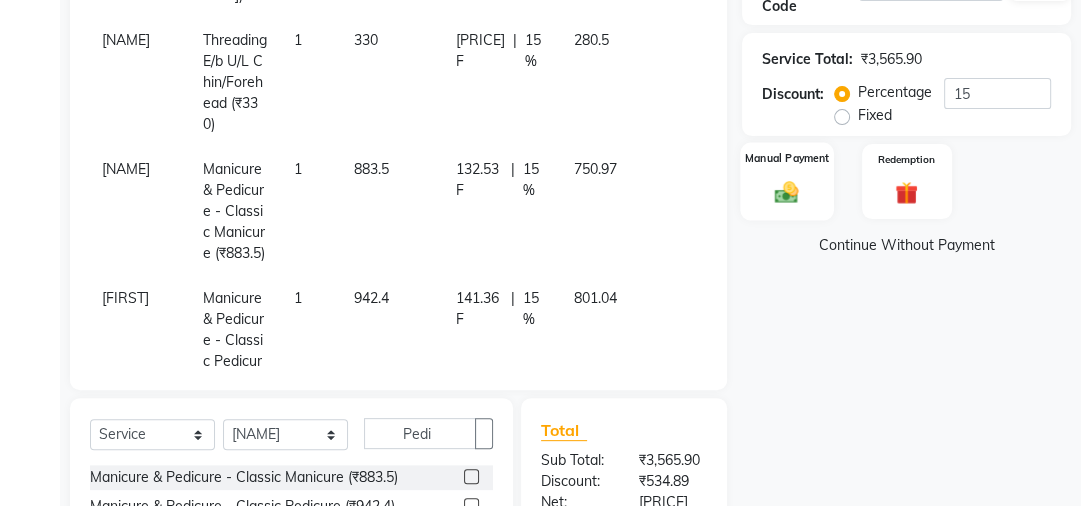 click at bounding box center (787, 191) 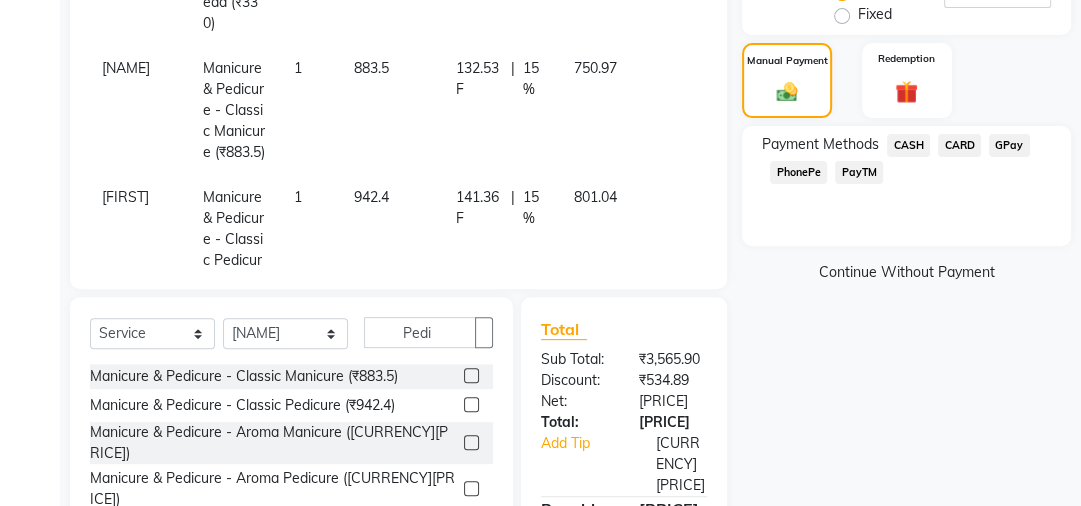 scroll, scrollTop: 480, scrollLeft: 0, axis: vertical 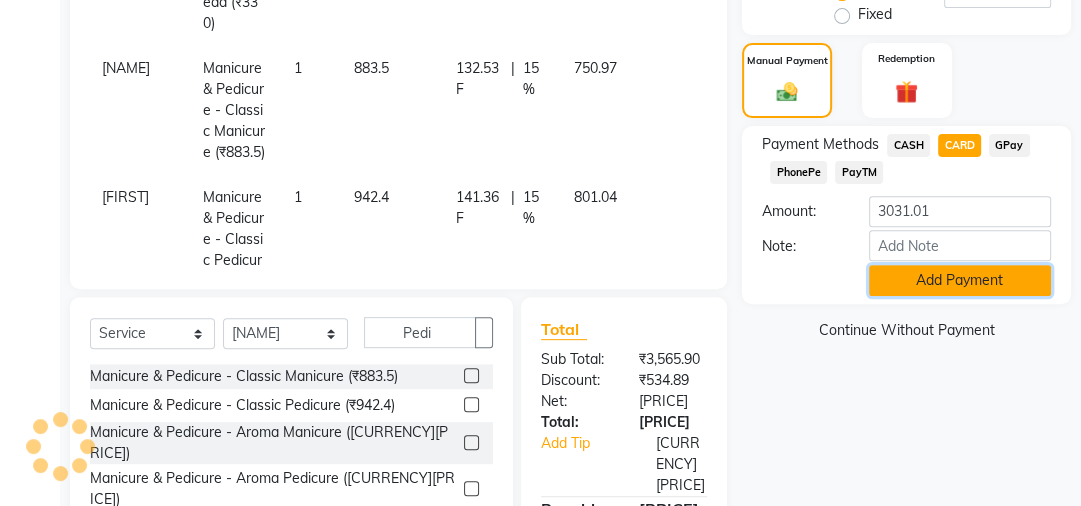click on "[ADD] [PAYMENT]" at bounding box center [960, 280] 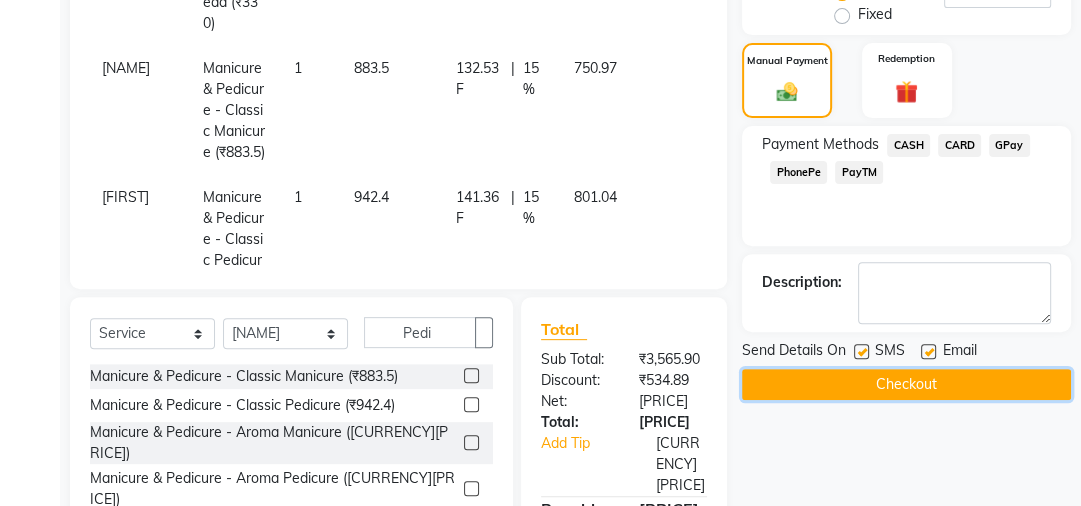 click on "[CHECKOUT]" at bounding box center (906, 384) 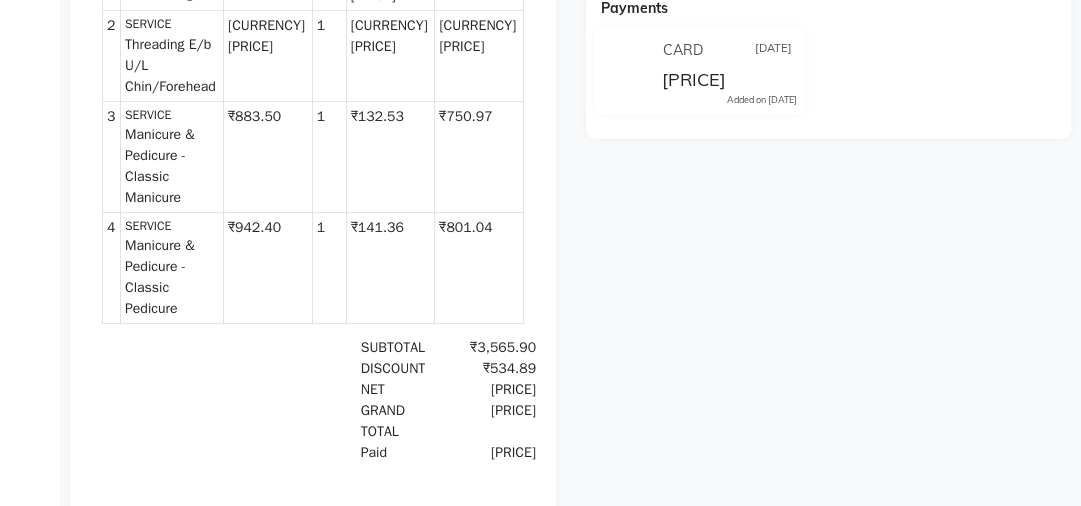 scroll, scrollTop: 511, scrollLeft: 0, axis: vertical 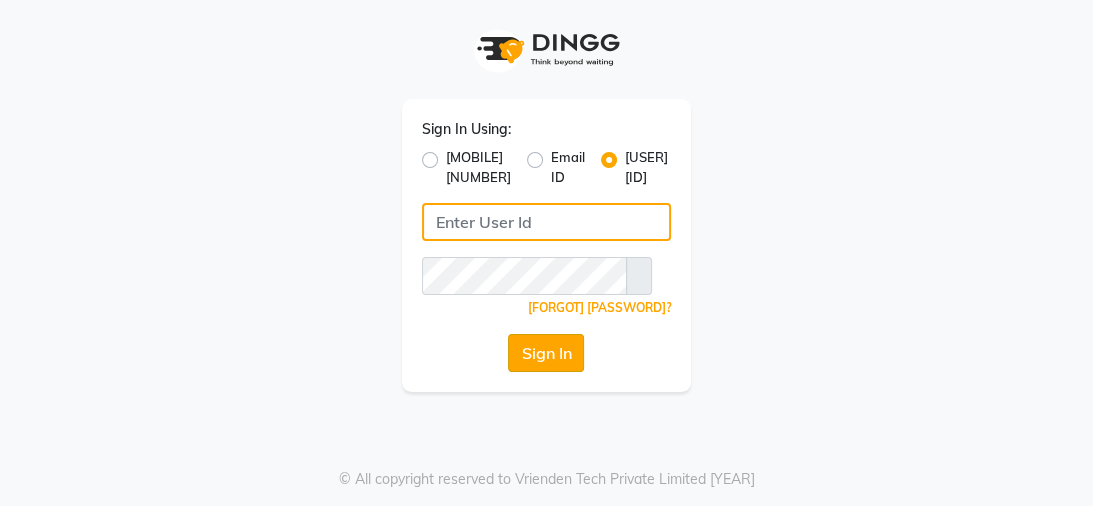 type on "mayahairandbeauty" 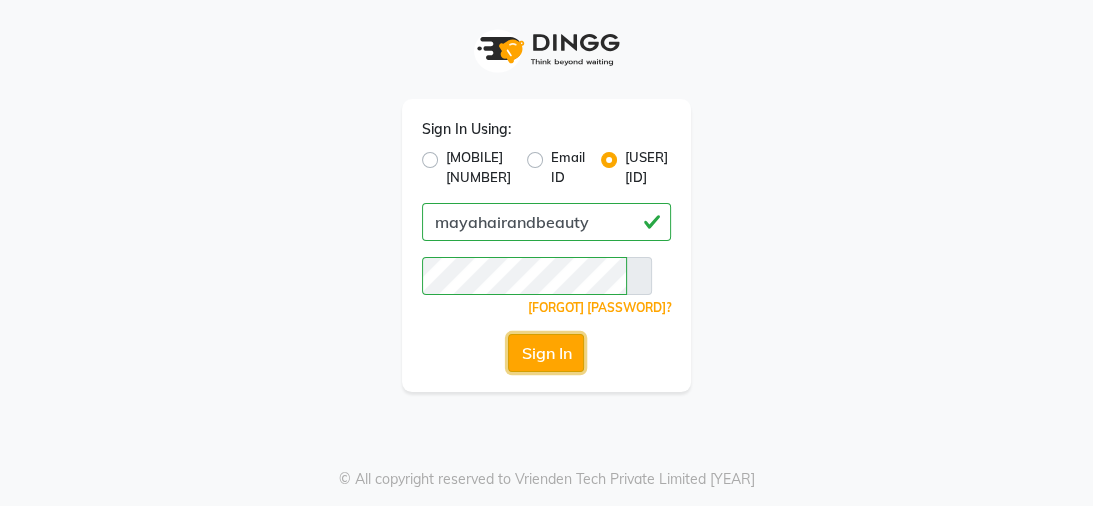 click on "Sign In" at bounding box center [546, 353] 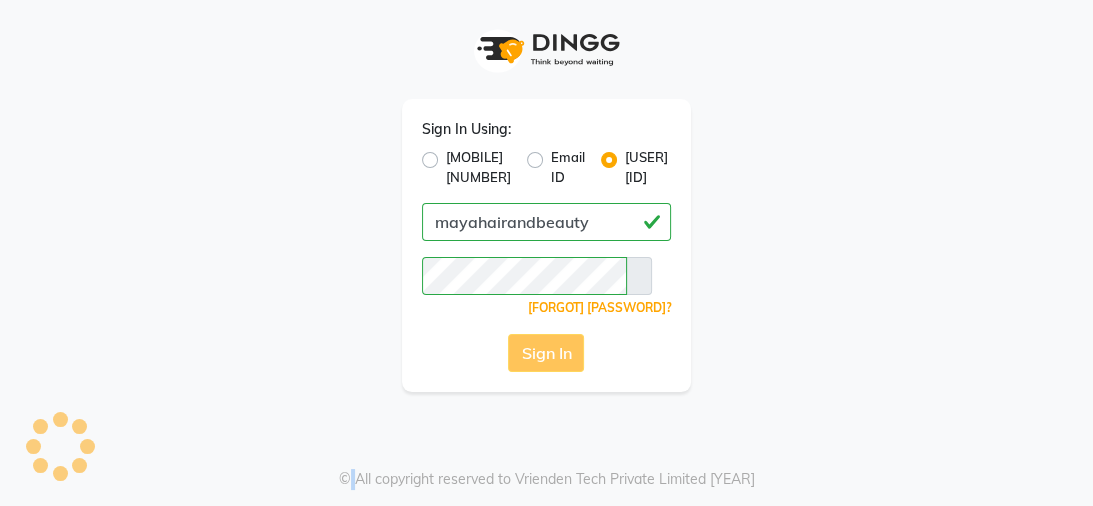 click on "Sign In" at bounding box center [547, 353] 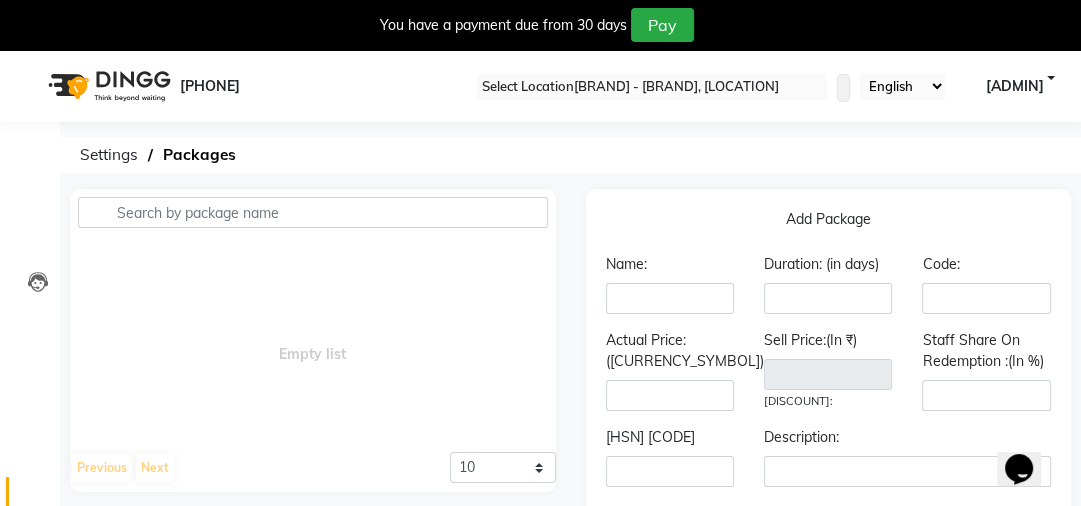 scroll, scrollTop: 0, scrollLeft: 0, axis: both 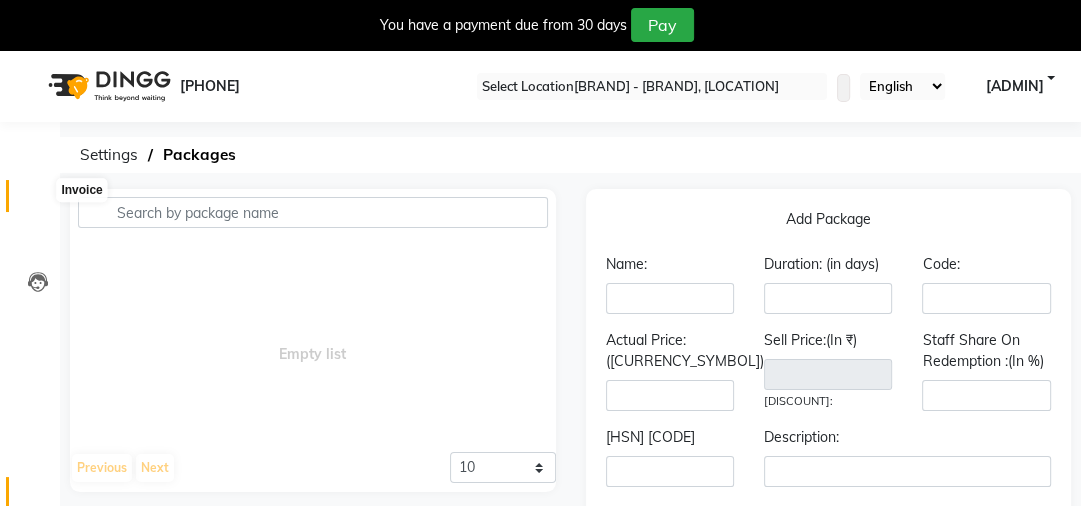 click at bounding box center (38, 201) 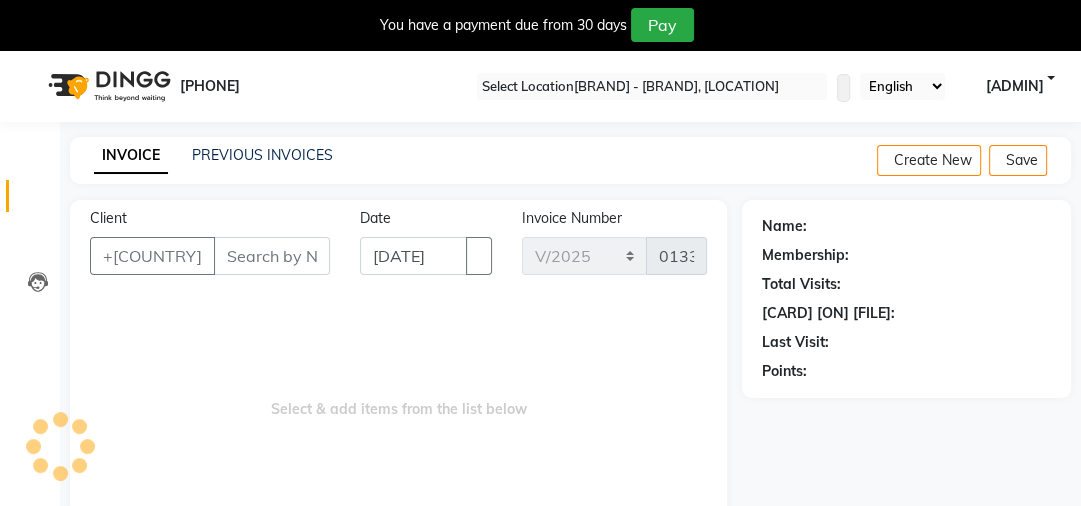 scroll, scrollTop: 145, scrollLeft: 0, axis: vertical 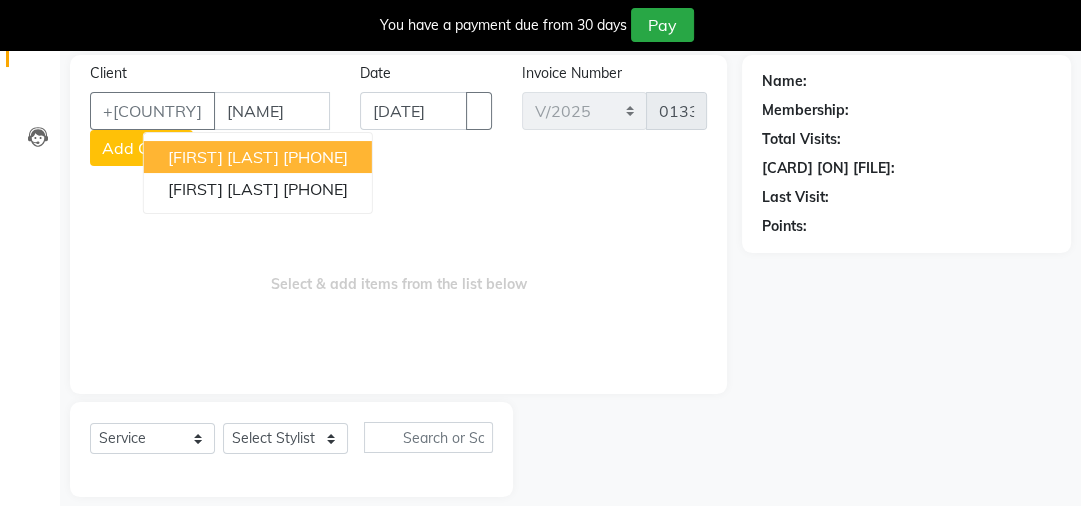 click on "[FIRST] [LAST]" at bounding box center [223, 157] 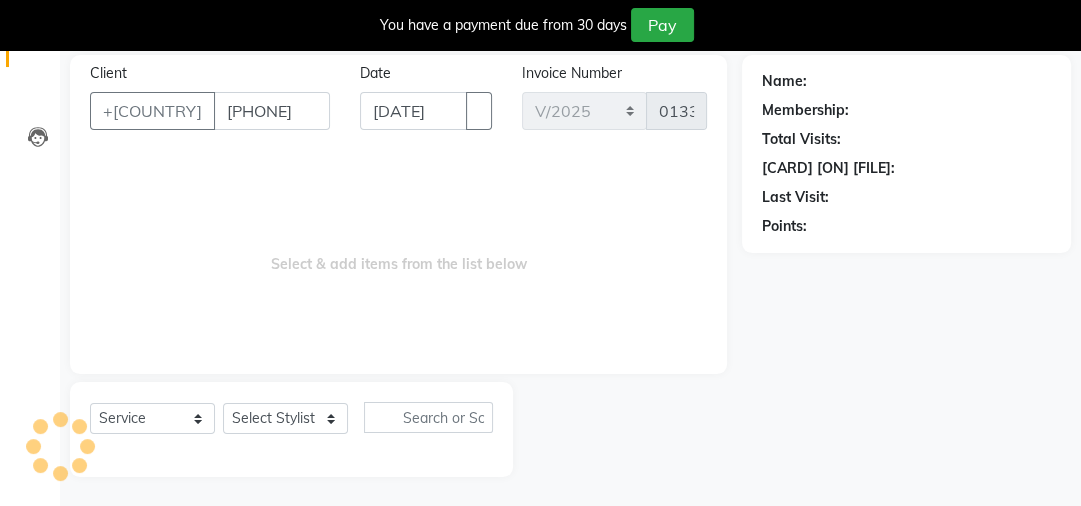 type on "[PHONE]" 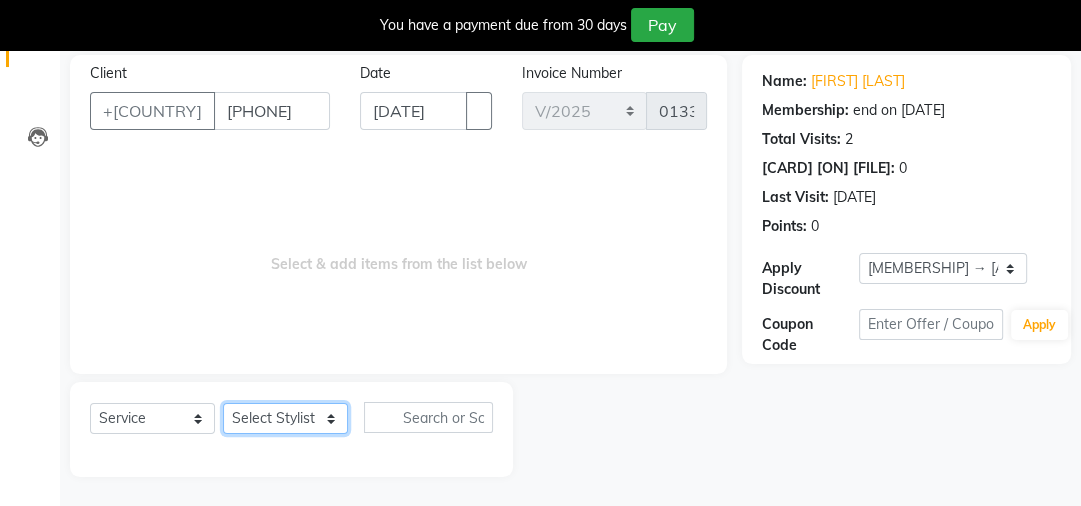 click on "[SERVICE] [NAME] [NAME] [NAME] [NAME] [NAME] [NAME] [NAME] [NAME]" at bounding box center (285, 418) 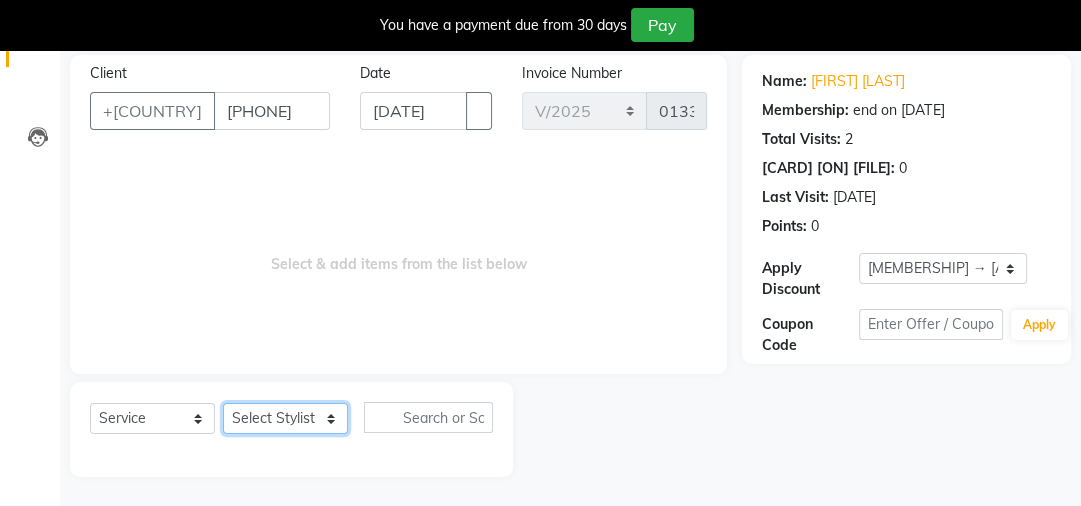 click on "[SERVICE] [NAME] [NAME] [NAME] [NAME] [NAME] [NAME] [NAME] [NAME]" at bounding box center [285, 418] 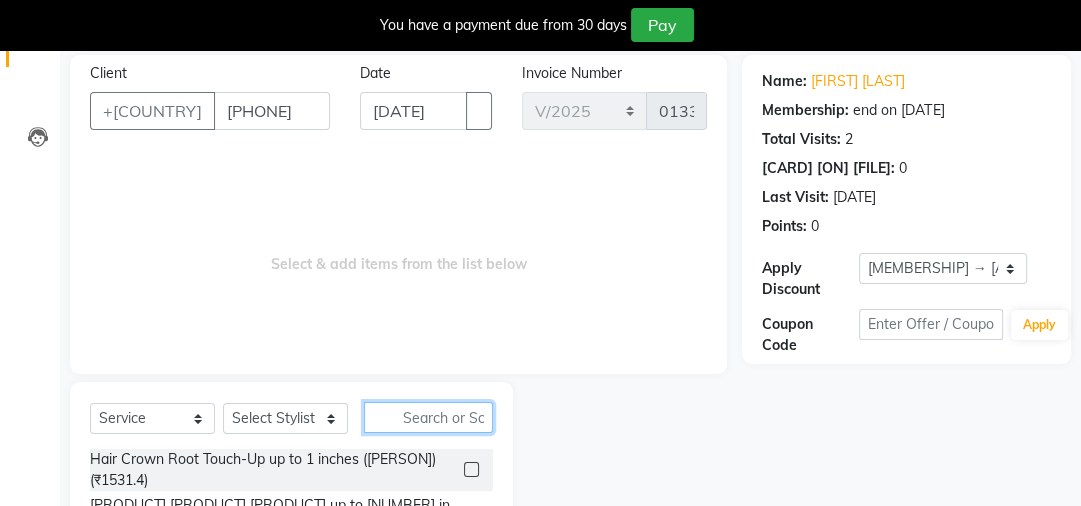 click at bounding box center [428, 417] 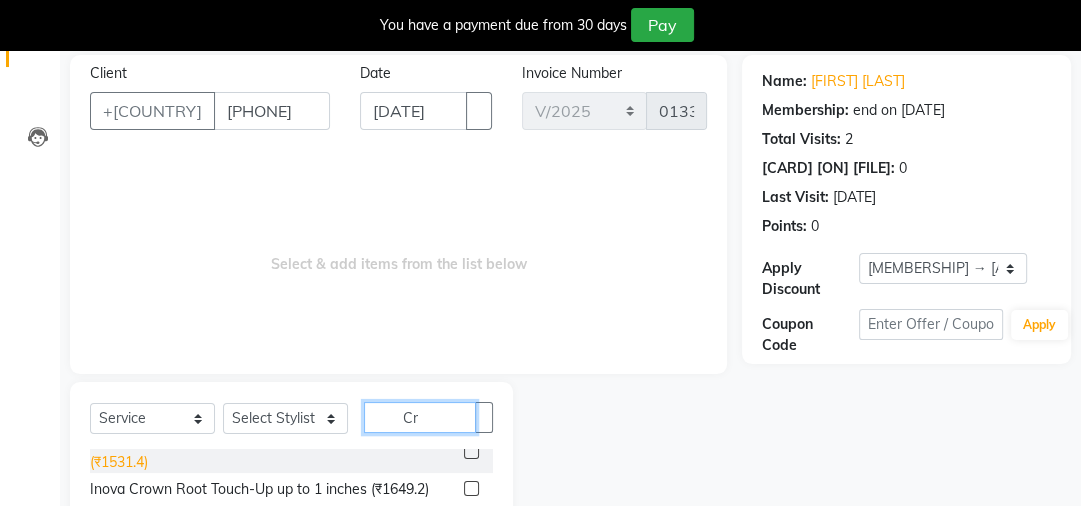 scroll, scrollTop: 15, scrollLeft: 0, axis: vertical 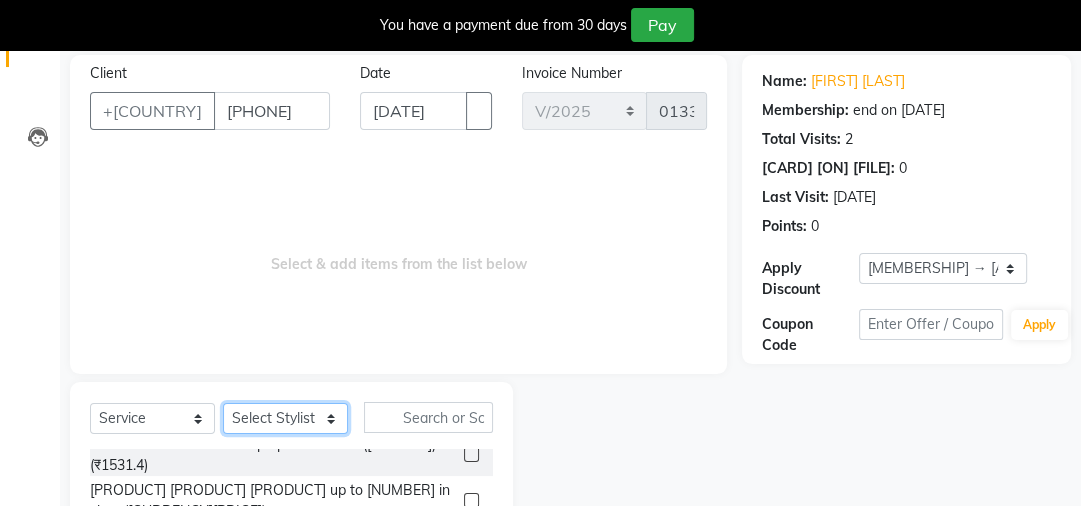click on "[SERVICE] [NAME] [NAME] [NAME] [NAME] [NAME] [NAME] [NAME] [NAME]" at bounding box center (285, 418) 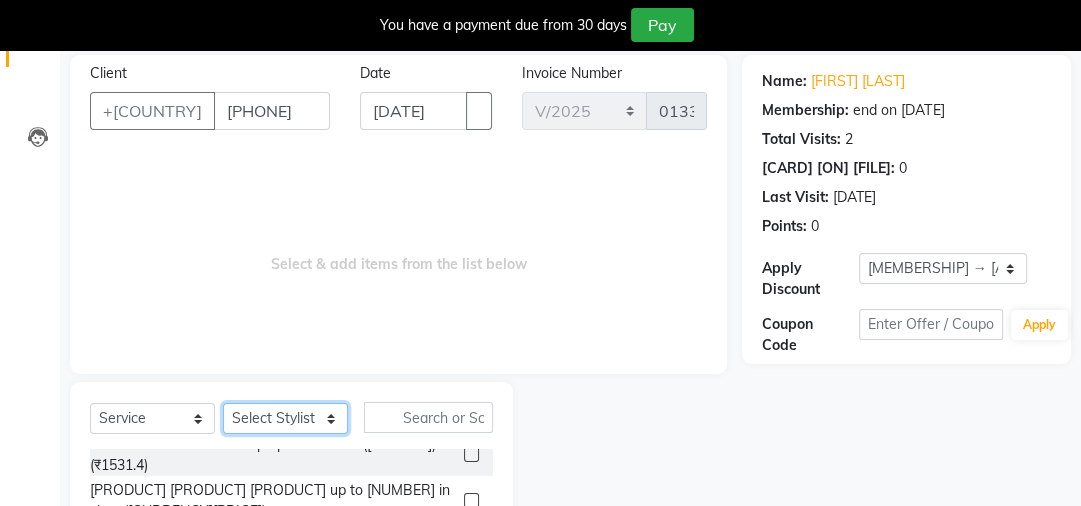 select on "[PHONE]" 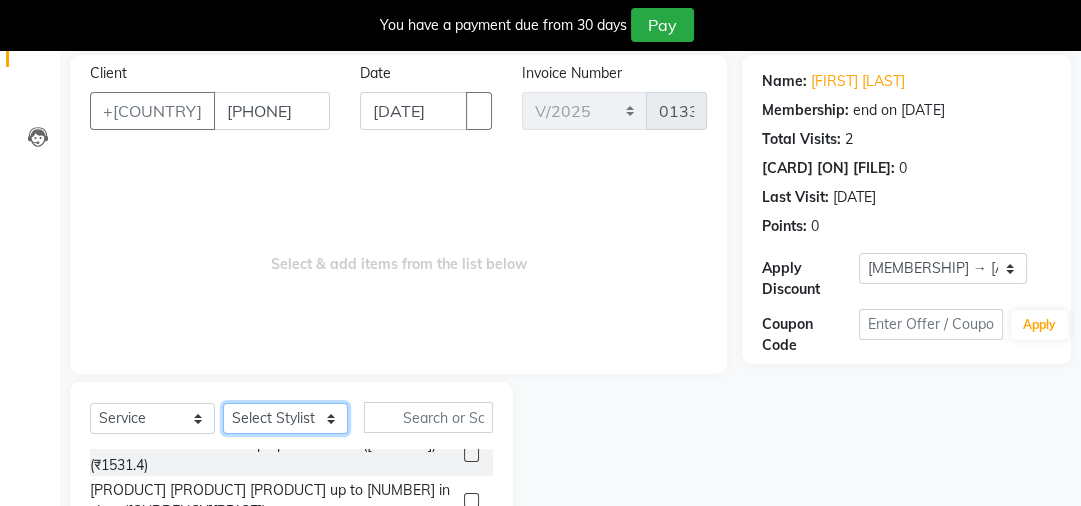 click on "[SERVICE] [NAME] [NAME] [NAME] [NAME] [NAME] [NAME] [NAME] [NAME]" at bounding box center [285, 418] 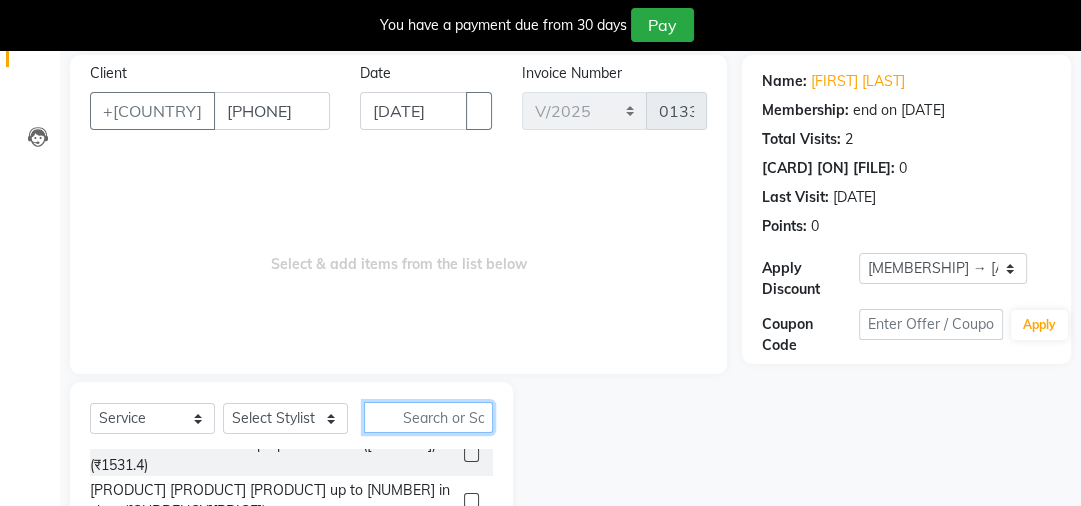 click at bounding box center [428, 417] 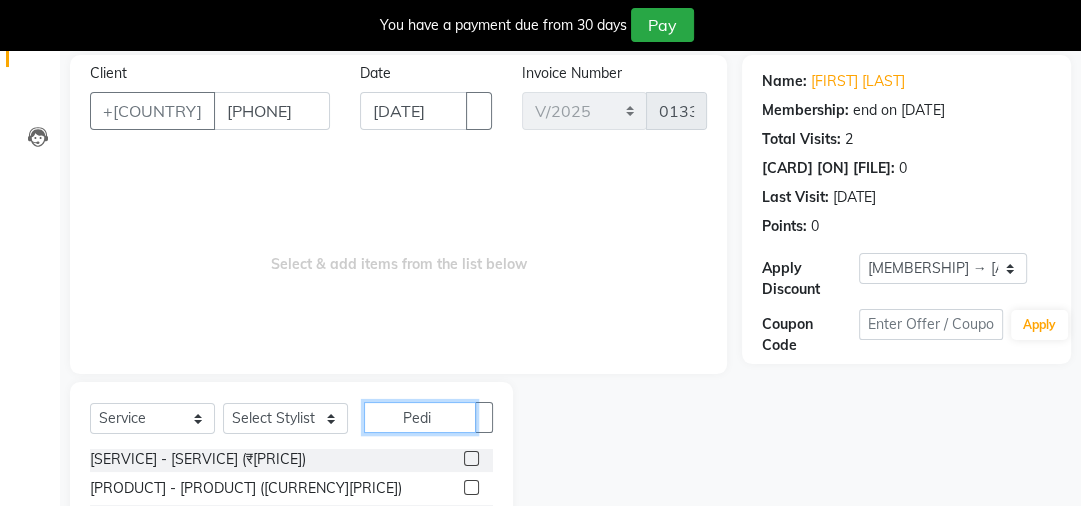 scroll, scrollTop: 0, scrollLeft: 0, axis: both 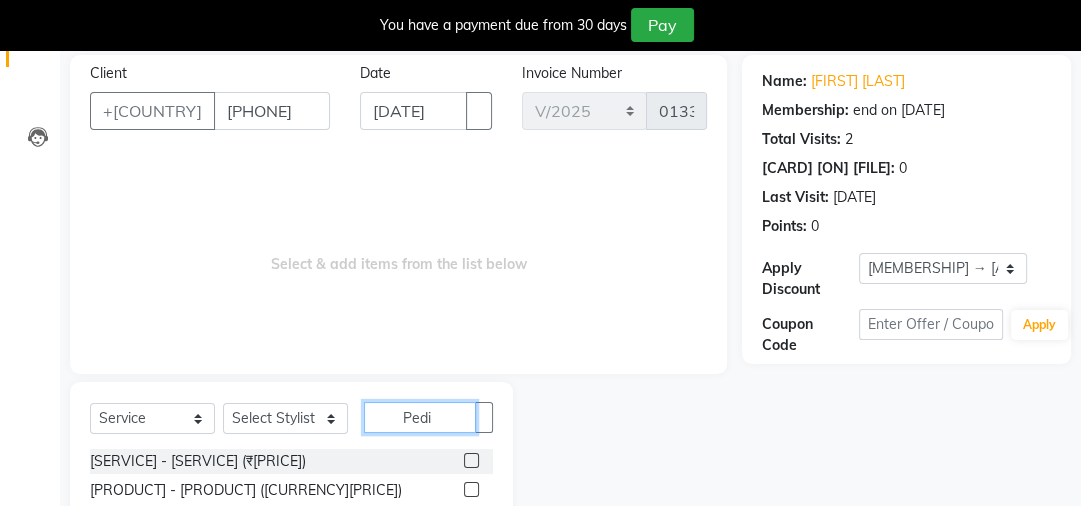 type on "Pedi" 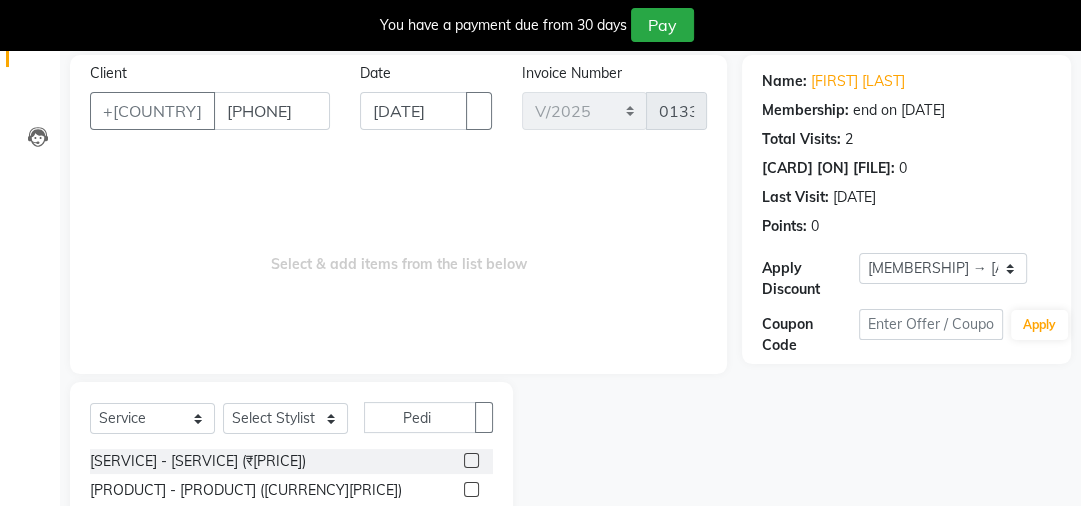 click at bounding box center (471, 460) 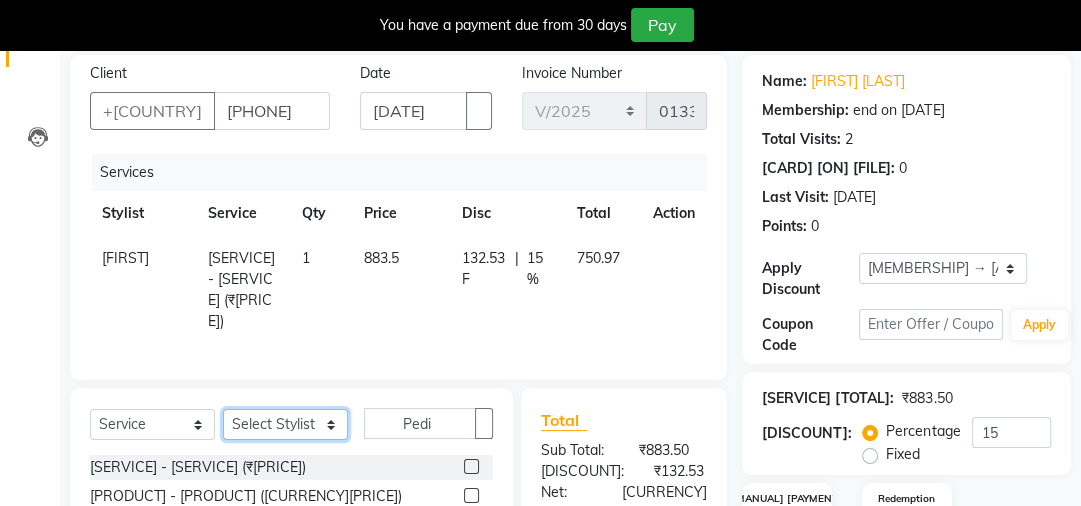 click on "[SERVICE] [NAME] [NAME] [NAME] [NAME] [NAME] [NAME] [NAME] [NAME]" at bounding box center [285, 424] 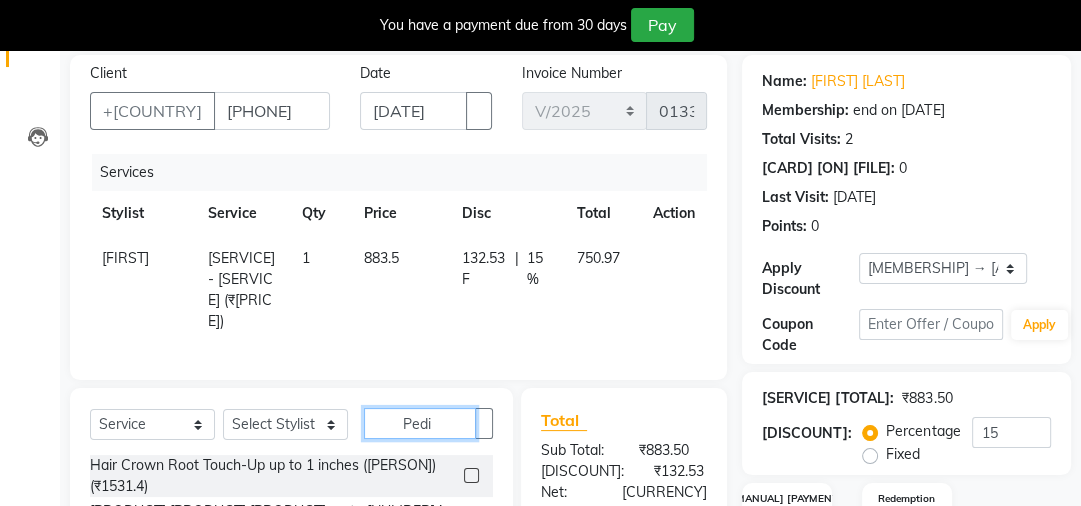 click on "Pedi" at bounding box center (420, 423) 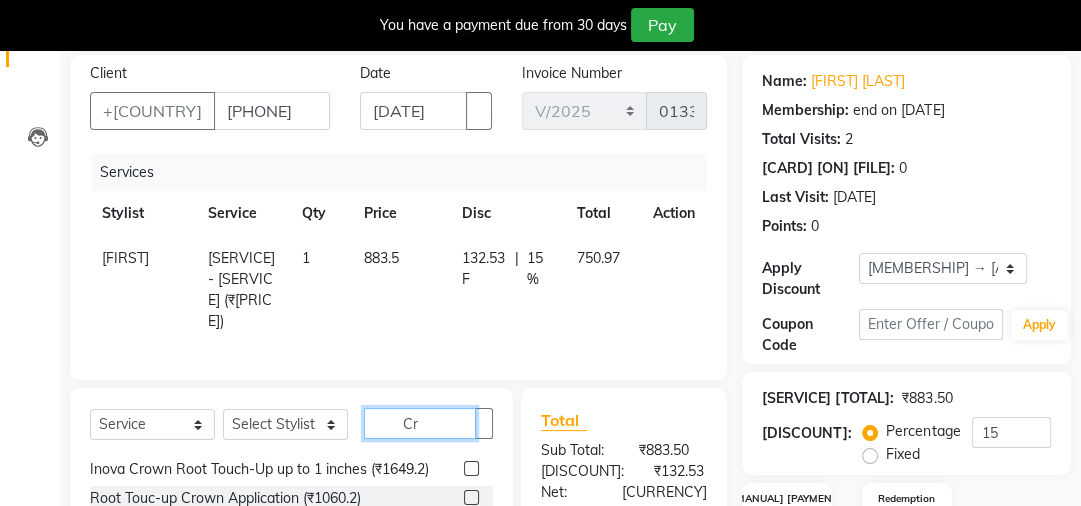 scroll, scrollTop: 43, scrollLeft: 0, axis: vertical 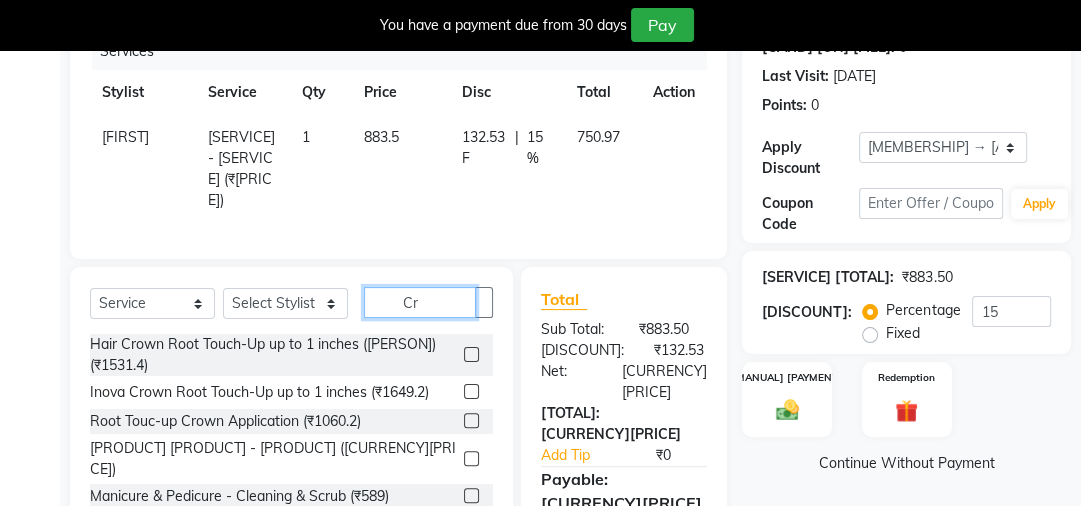 type on "Cr" 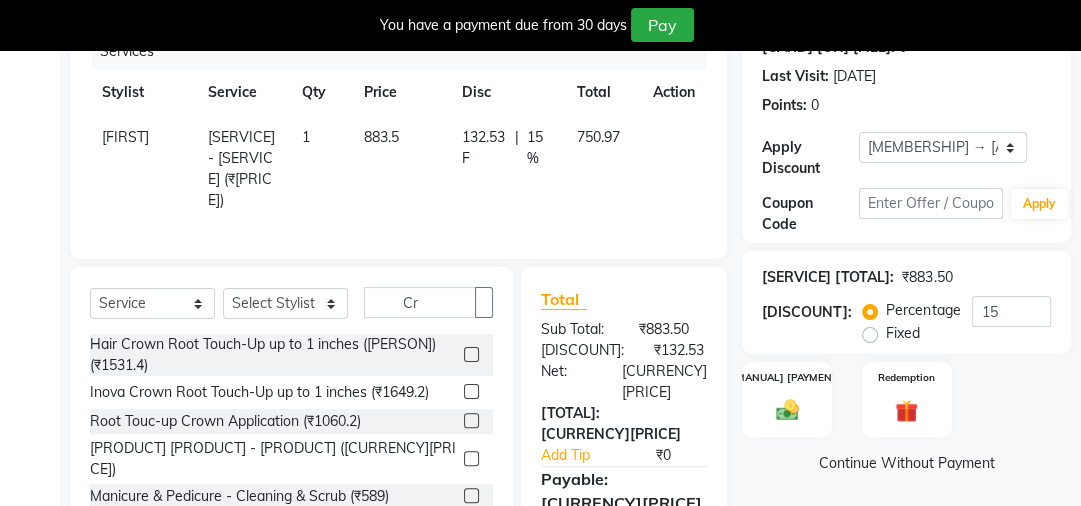 click at bounding box center (471, 354) 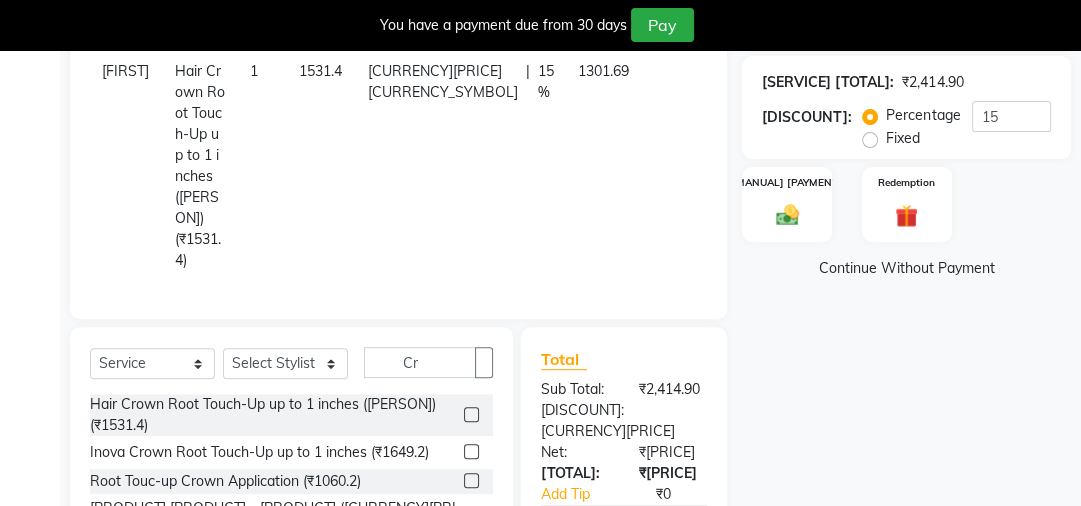 scroll, scrollTop: 477, scrollLeft: 0, axis: vertical 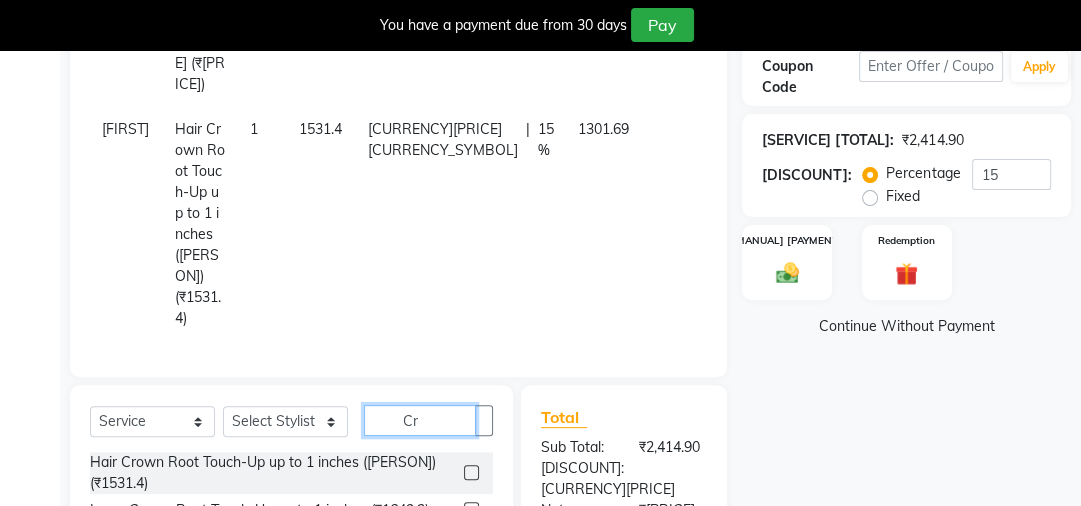 click on "Cr" at bounding box center (420, 420) 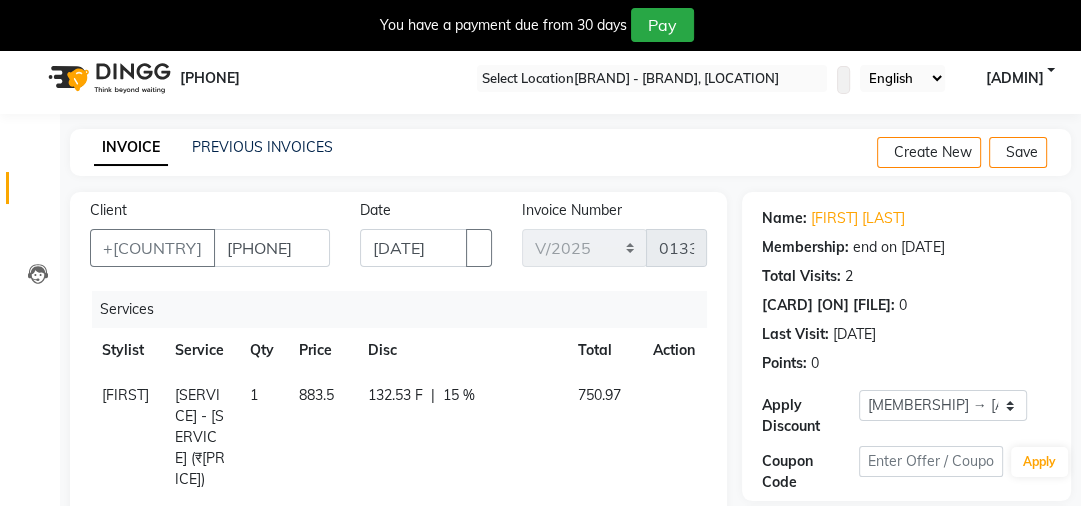 scroll, scrollTop: 12, scrollLeft: 0, axis: vertical 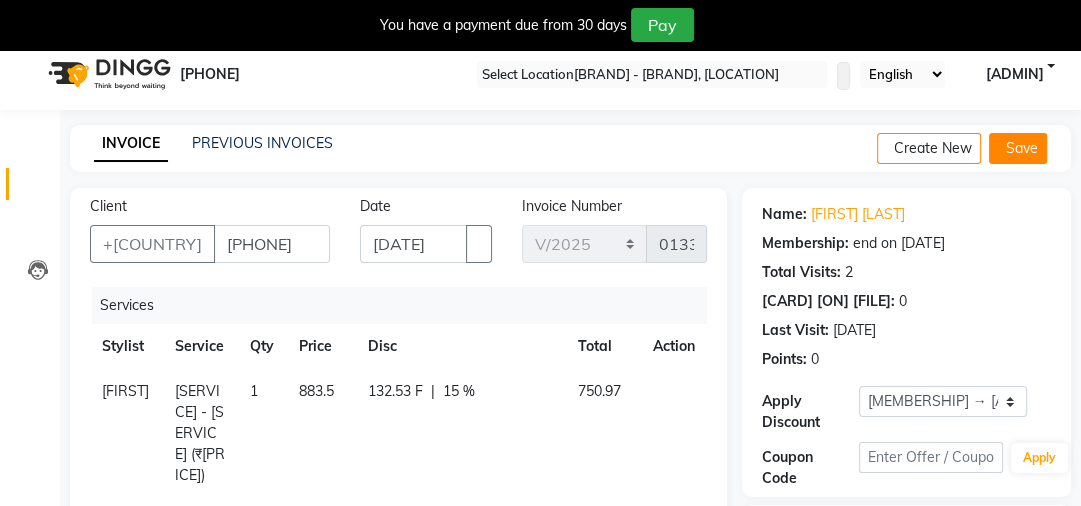 type 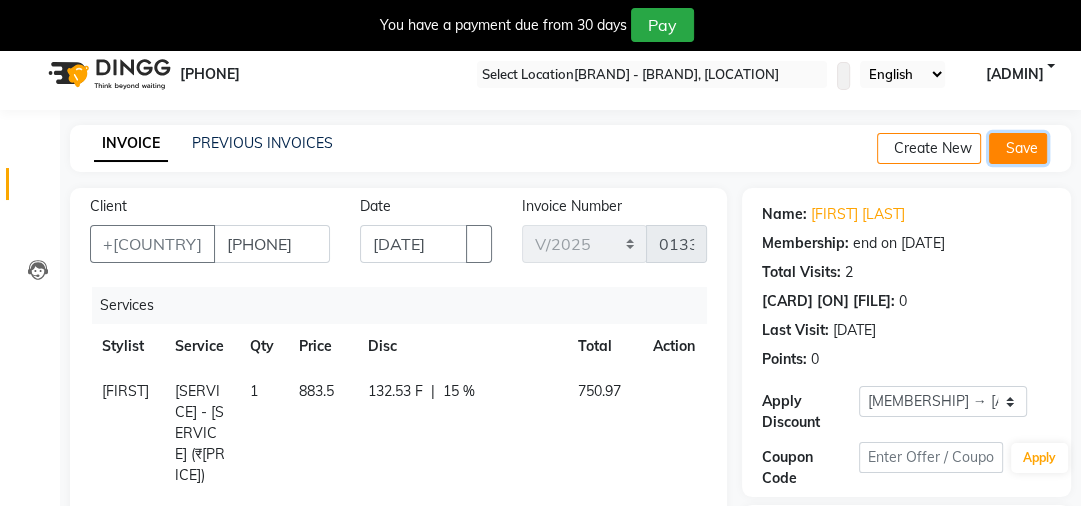 click on "Save" at bounding box center [1018, 148] 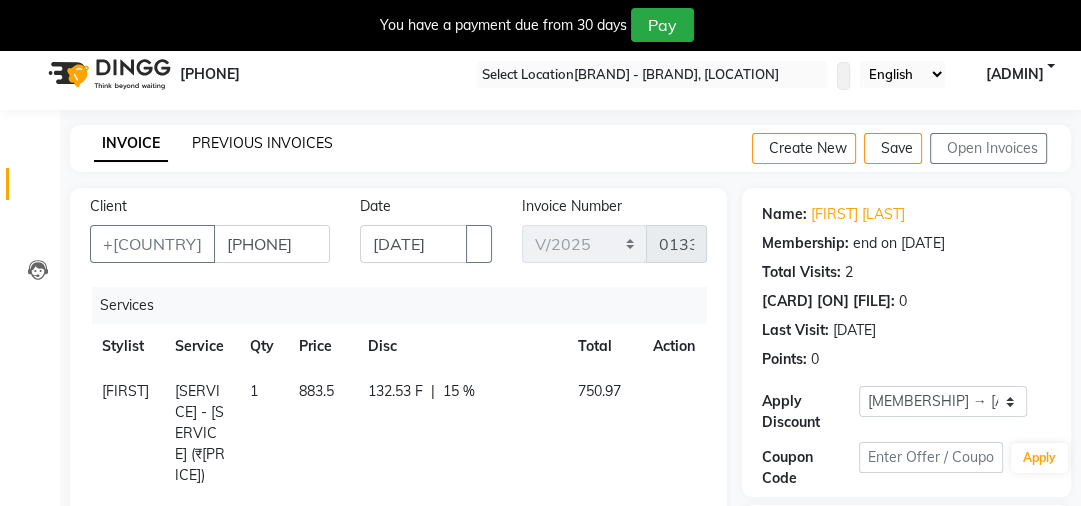 click on "PREVIOUS INVOICES" at bounding box center [262, 143] 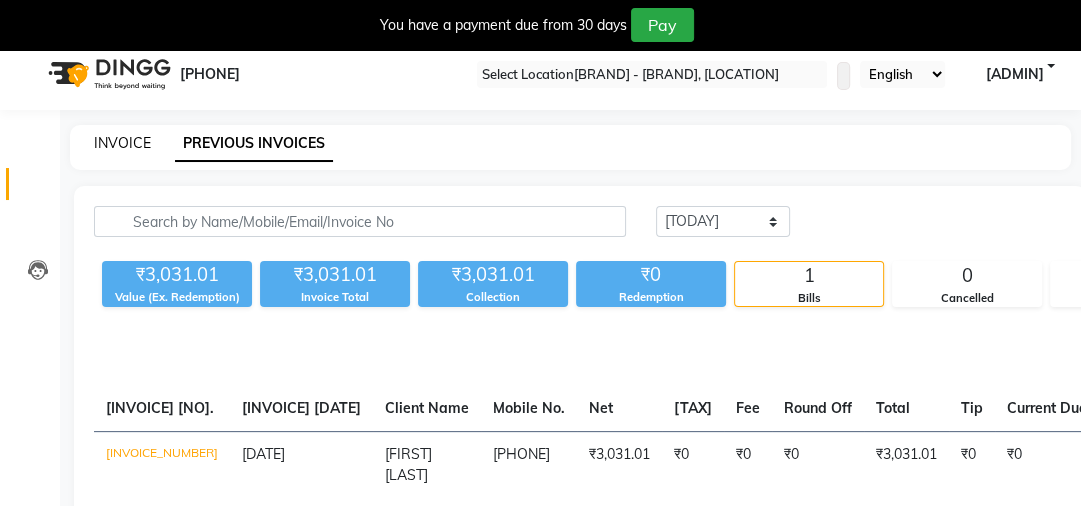 click on "INVOICE" at bounding box center (122, 143) 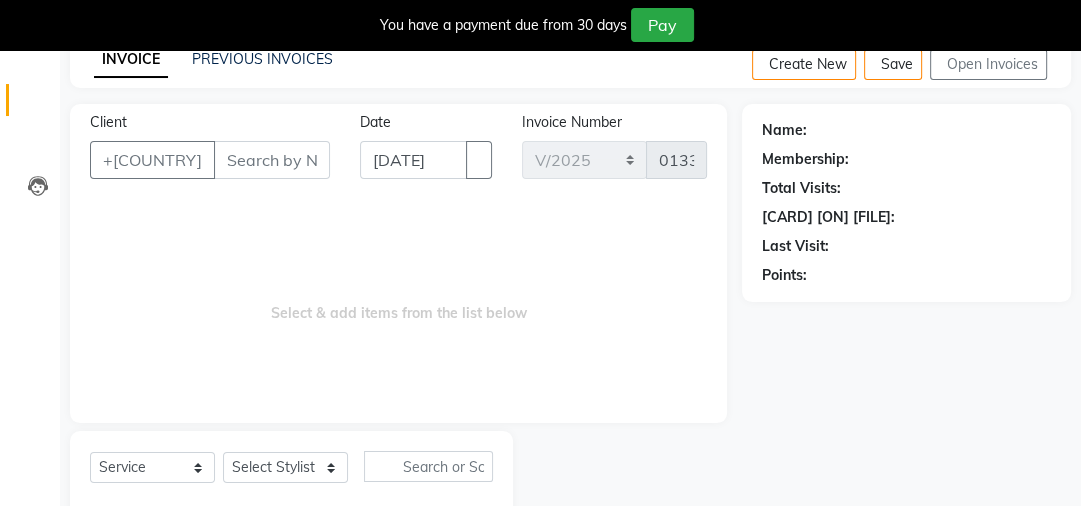 scroll, scrollTop: 93, scrollLeft: 0, axis: vertical 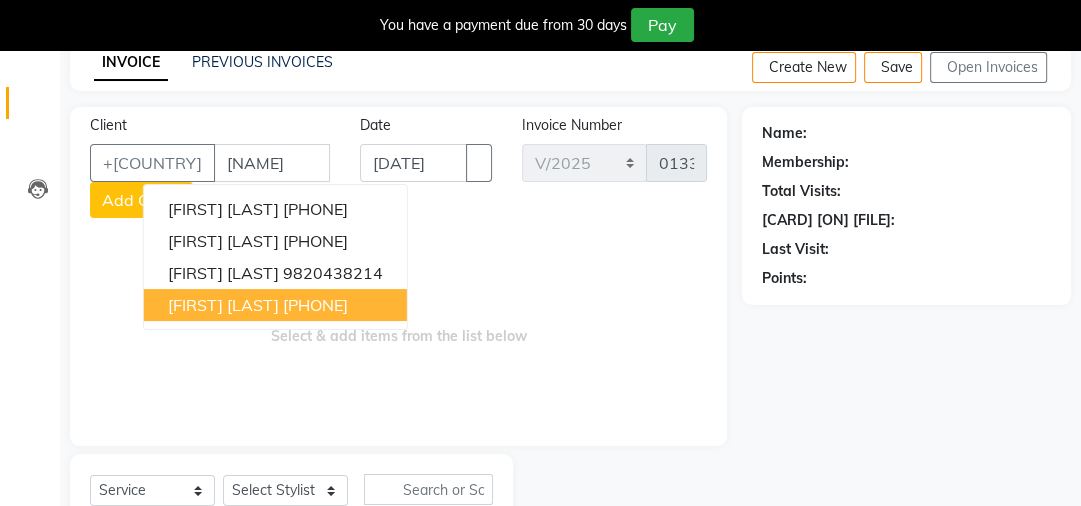 click on "[PHONE]" at bounding box center (315, 305) 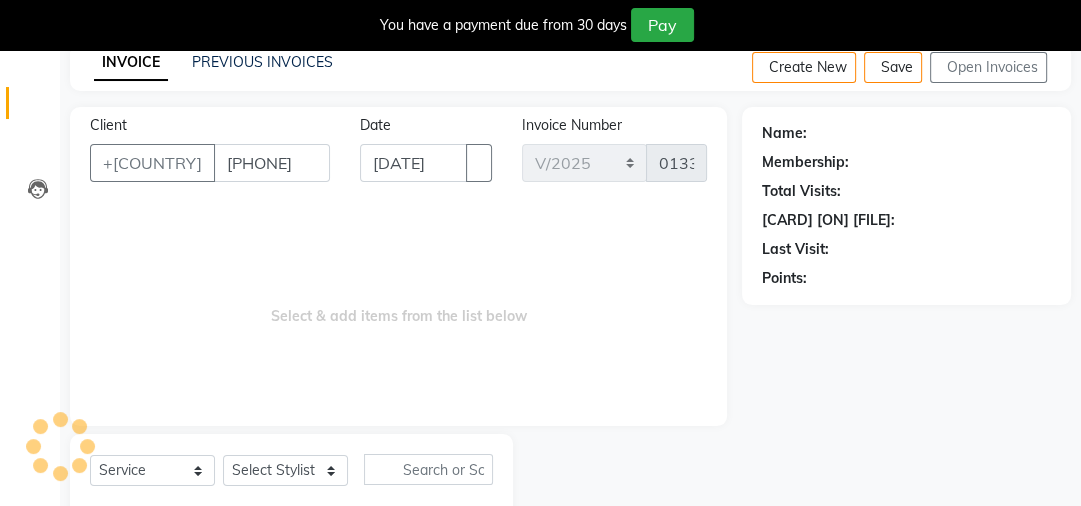 type on "[PHONE]" 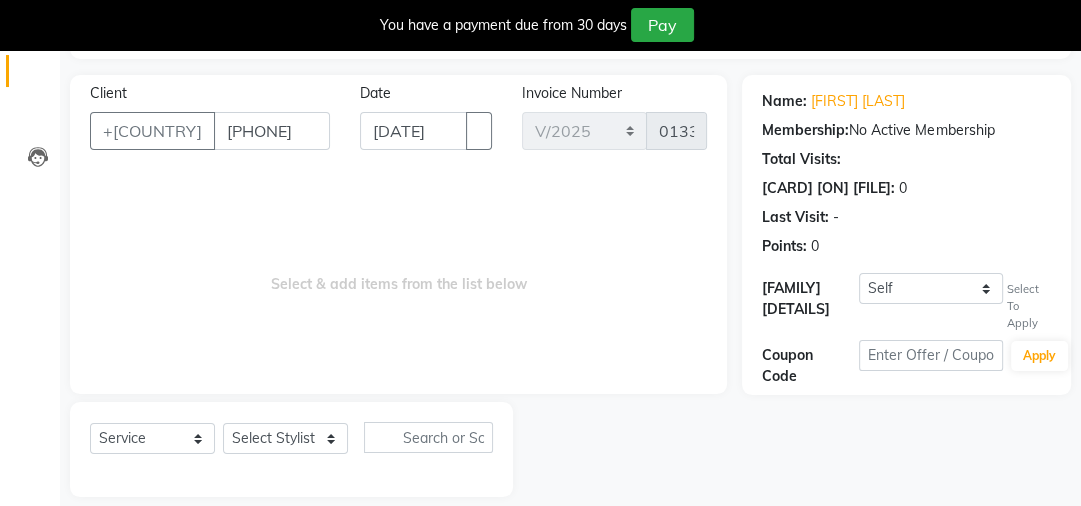 scroll, scrollTop: 128, scrollLeft: 0, axis: vertical 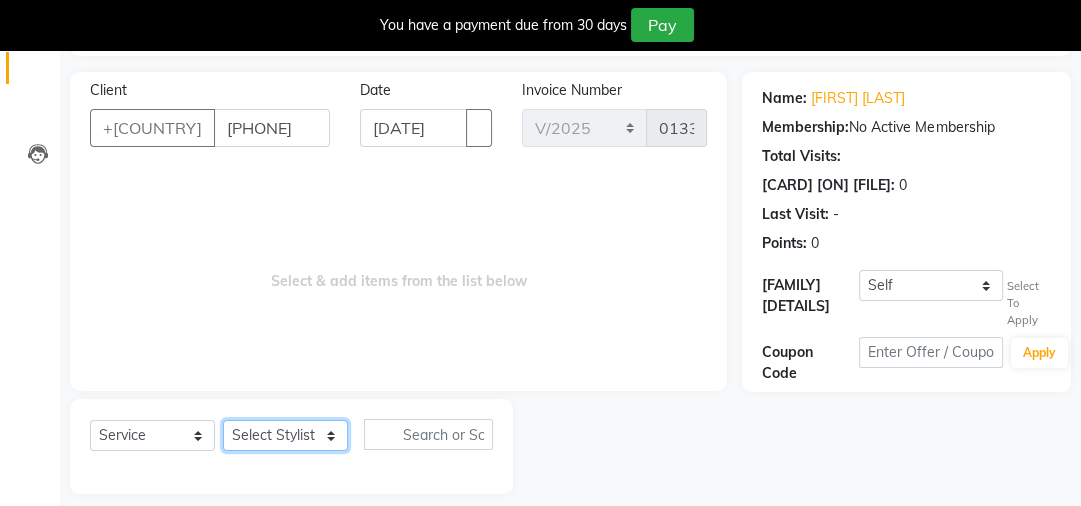 click on "[SERVICE] [NAME] [NAME] [NAME] [NAME] [NAME] [NAME] [NAME] [NAME]" at bounding box center [285, 435] 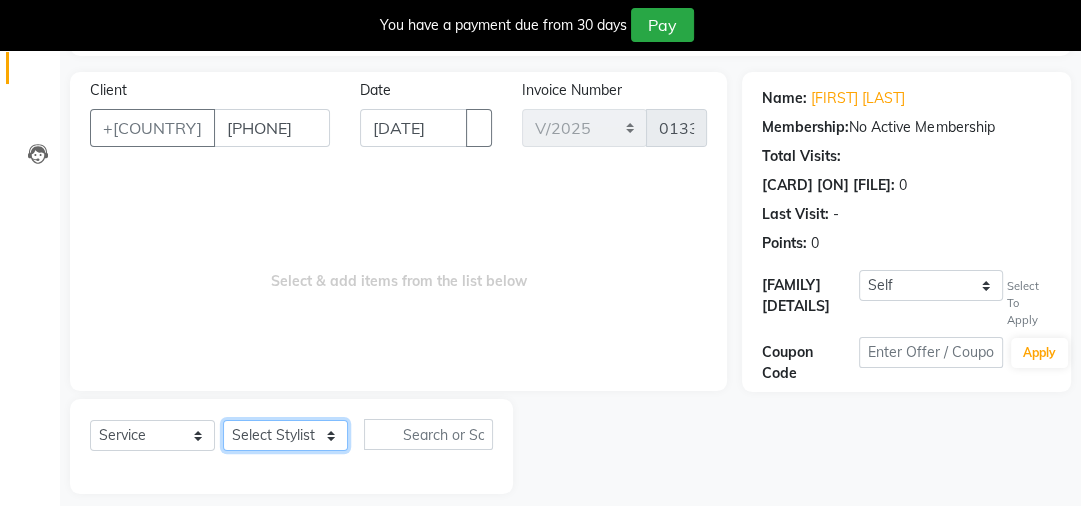 select on "20269" 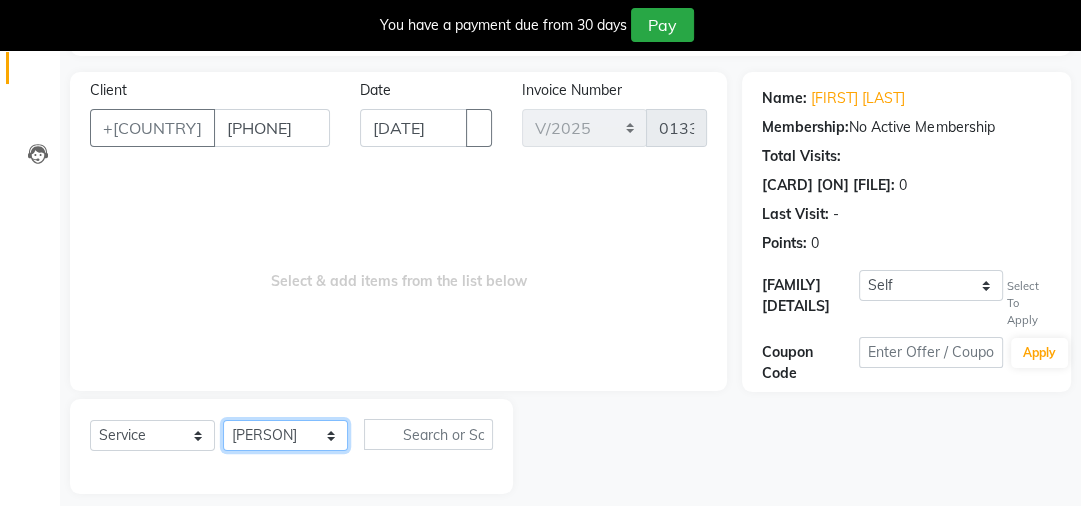 click on "[SERVICE] [NAME] [NAME] [NAME] [NAME] [NAME] [NAME] [NAME] [NAME]" at bounding box center [285, 435] 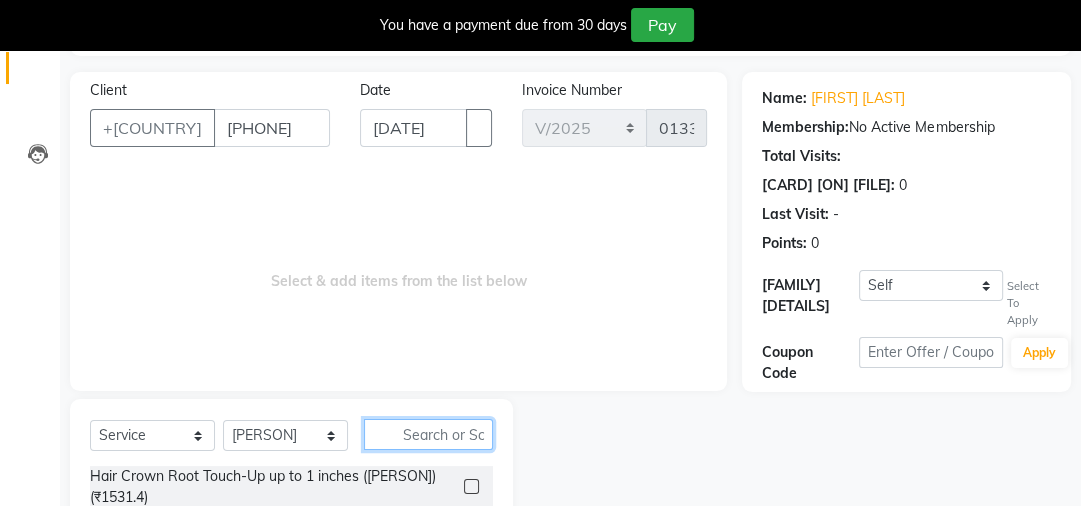 click at bounding box center [428, 434] 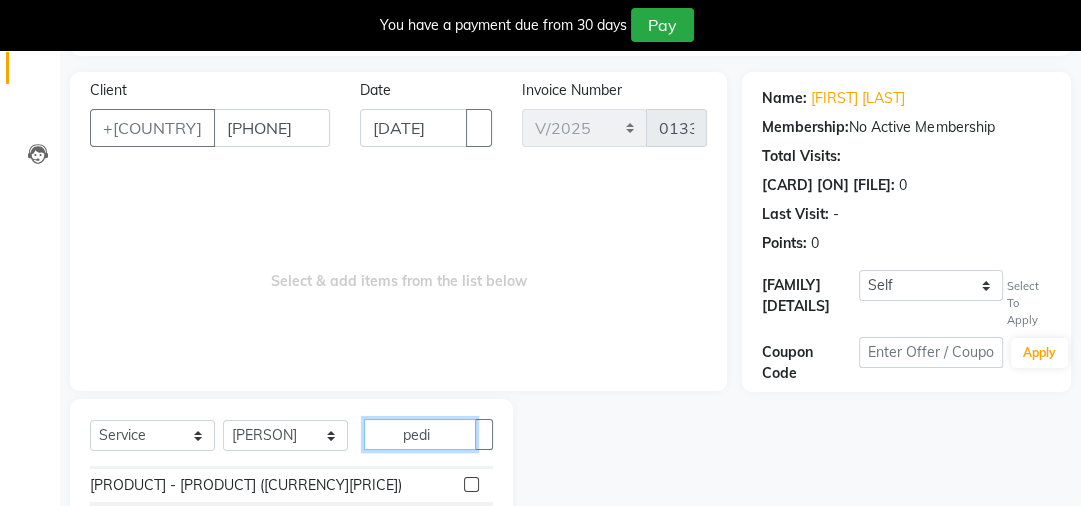 scroll, scrollTop: 24, scrollLeft: 0, axis: vertical 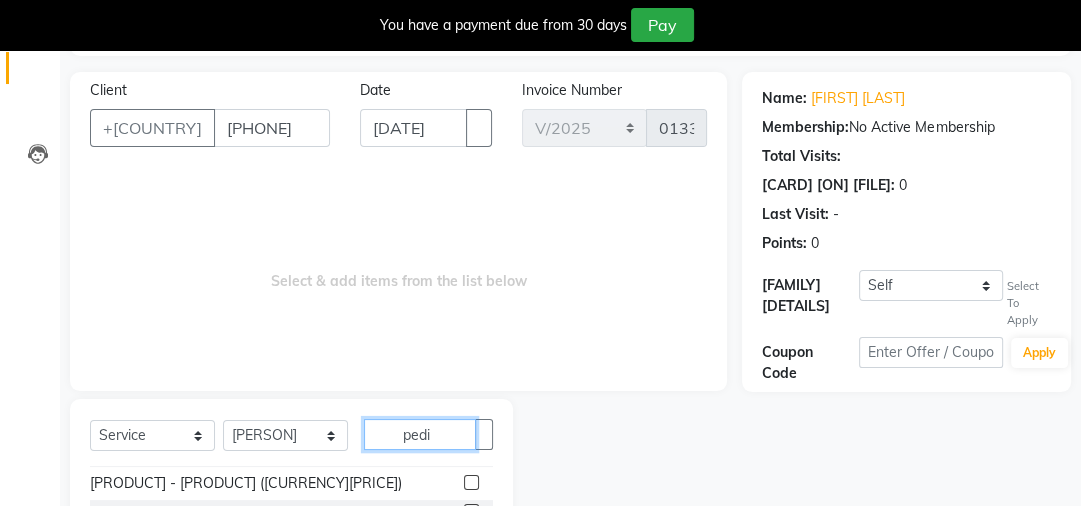 type on "pedi" 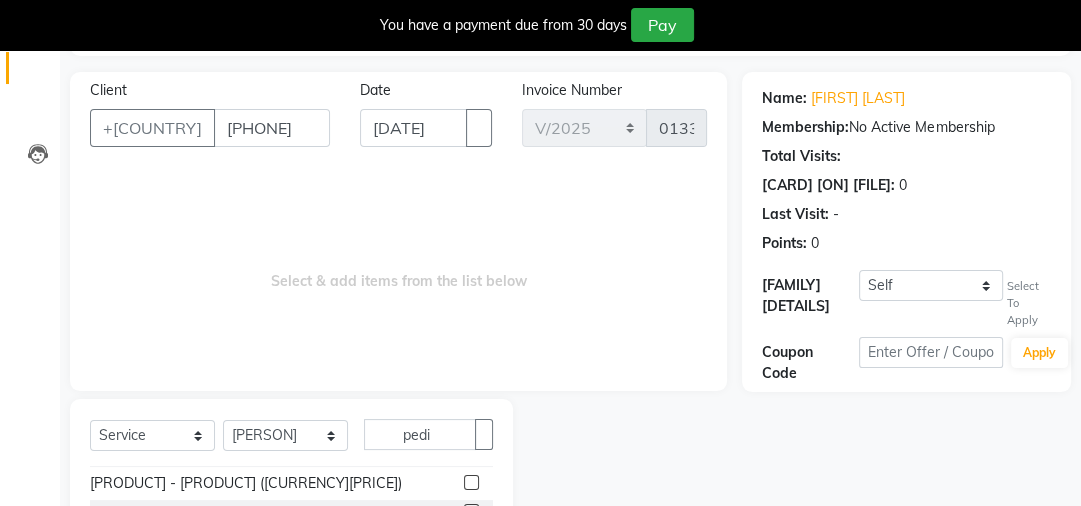click at bounding box center (471, 482) 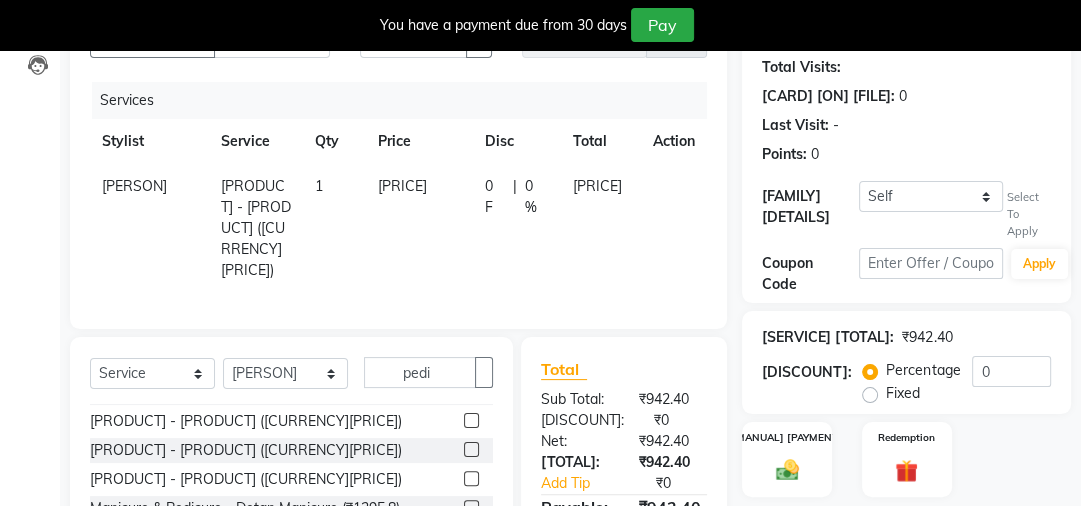 scroll, scrollTop: 222, scrollLeft: 0, axis: vertical 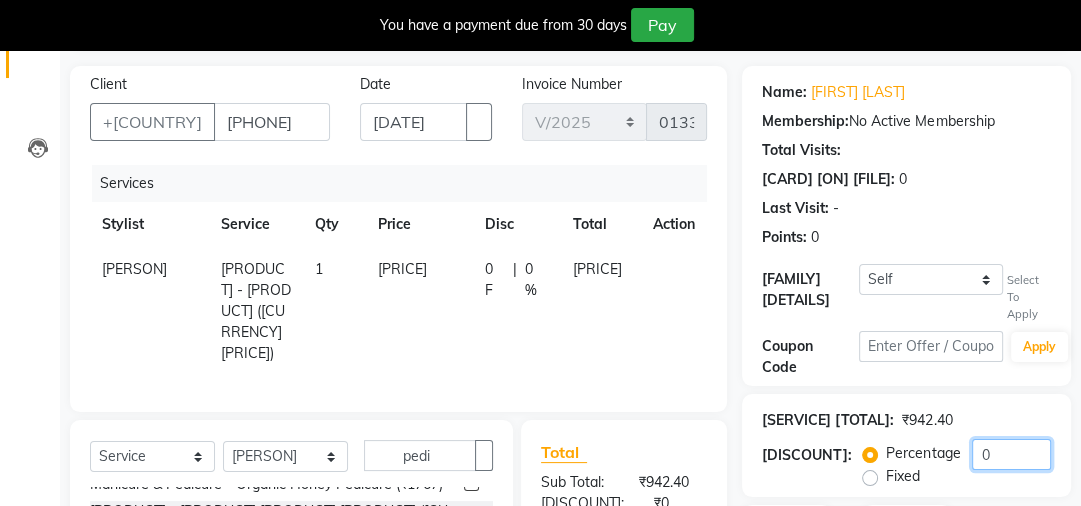 click on "0" at bounding box center [1011, 454] 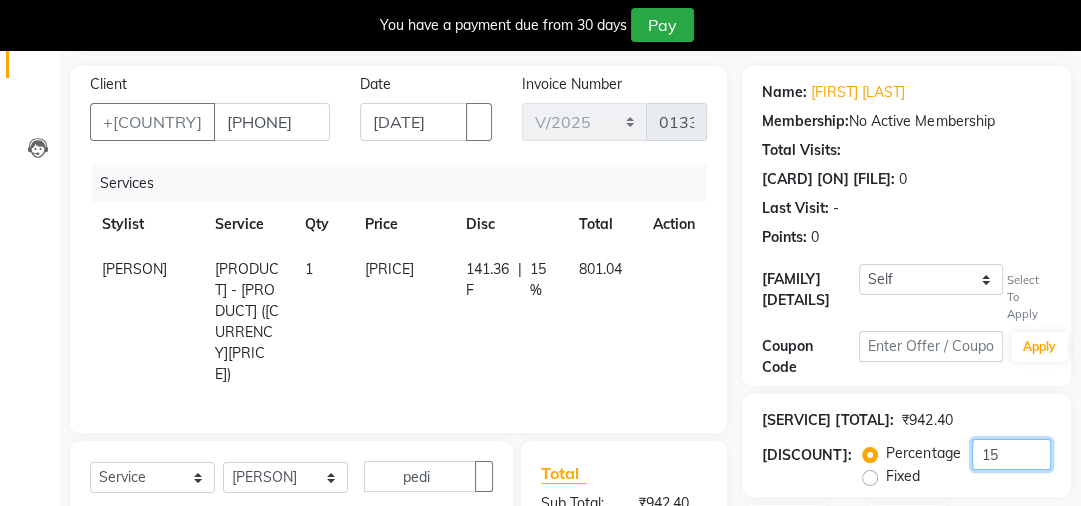 type on "15" 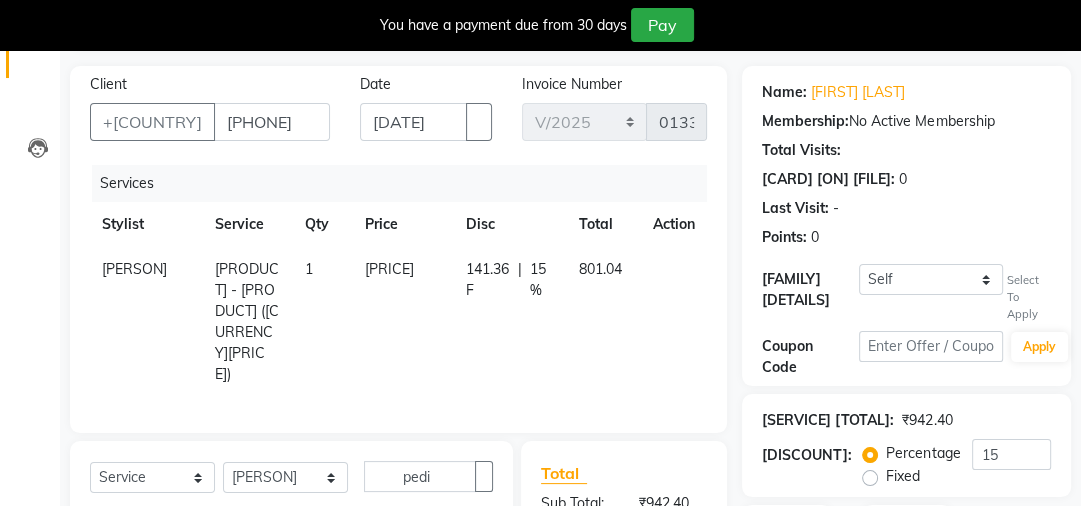 click on "Discount: Percentage Fixed 15" at bounding box center [906, 464] 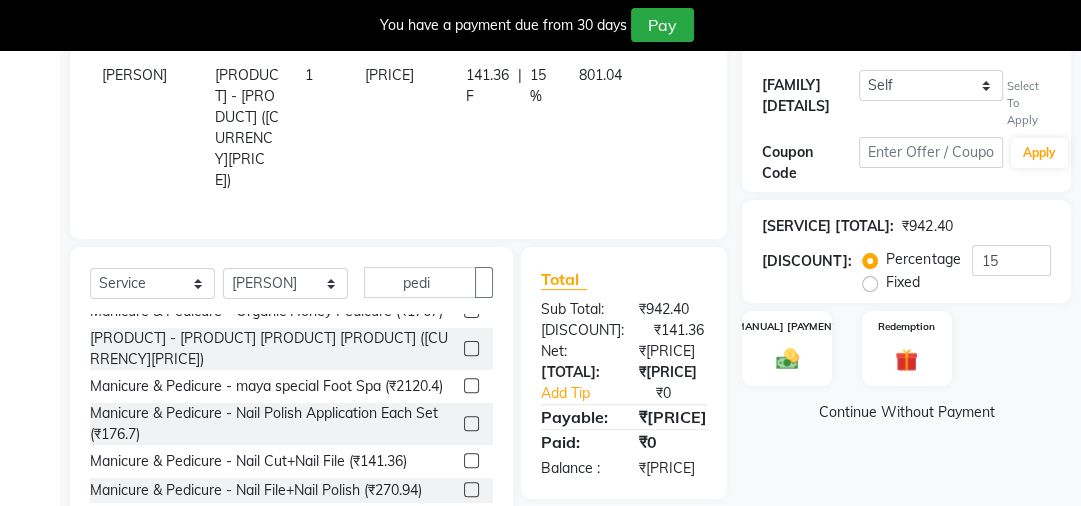 scroll, scrollTop: 329, scrollLeft: 0, axis: vertical 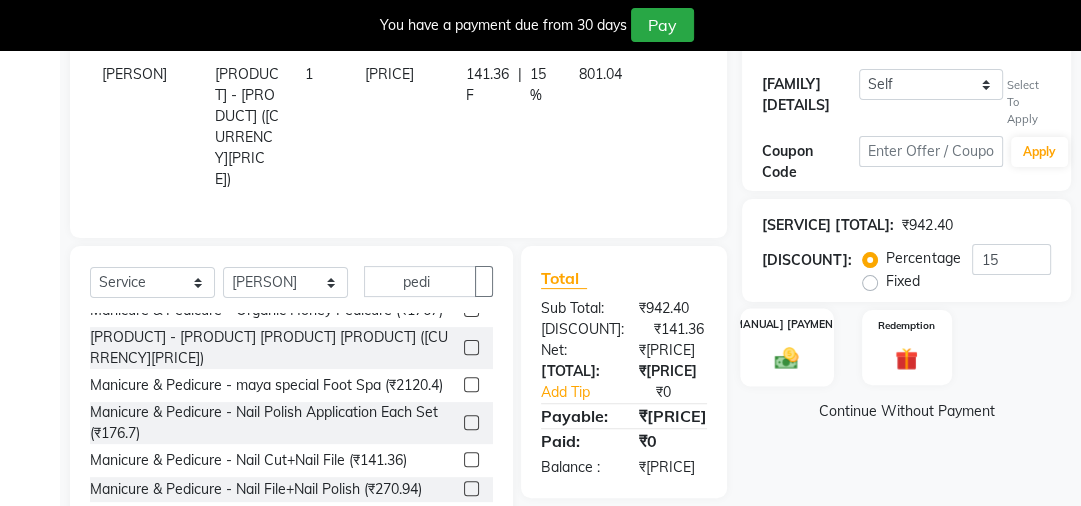 click at bounding box center (787, 358) 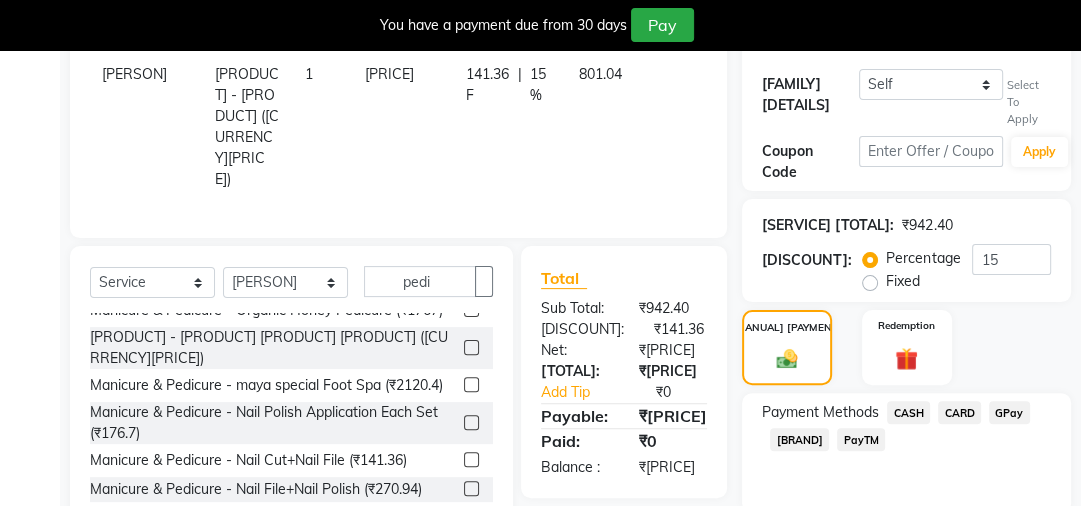 click on "CARD" at bounding box center [908, 412] 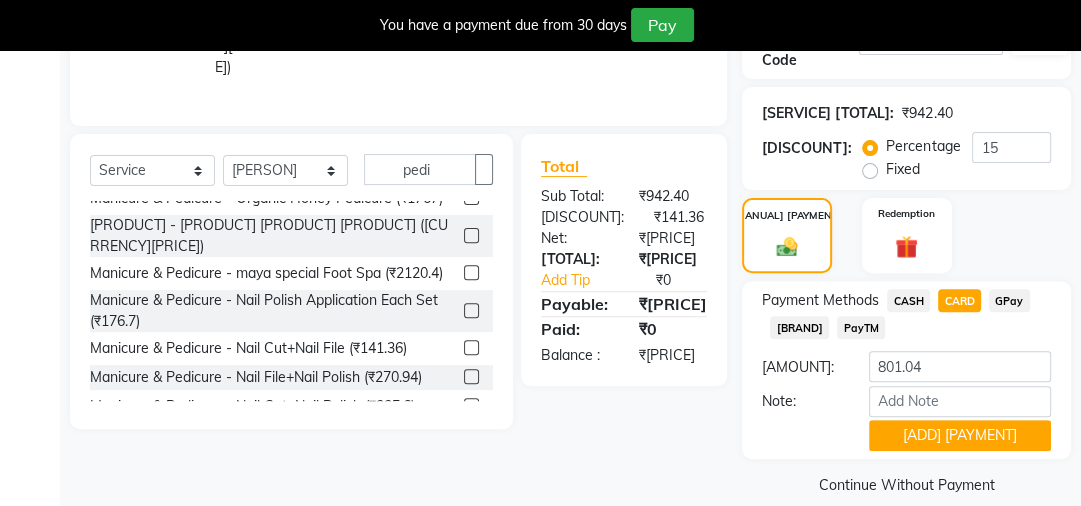 scroll, scrollTop: 444, scrollLeft: 0, axis: vertical 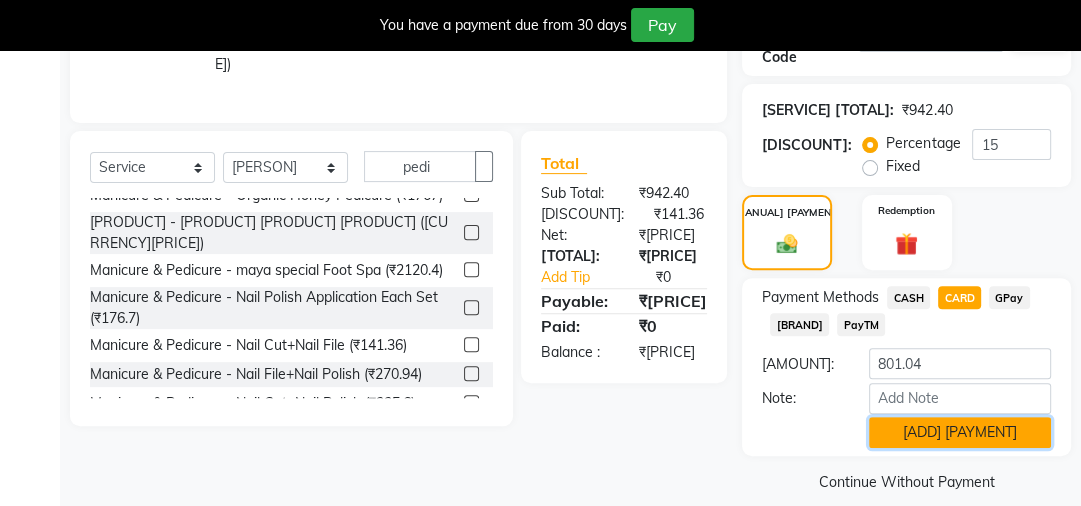 click on "[ADD] [PAYMENT]" at bounding box center (960, 432) 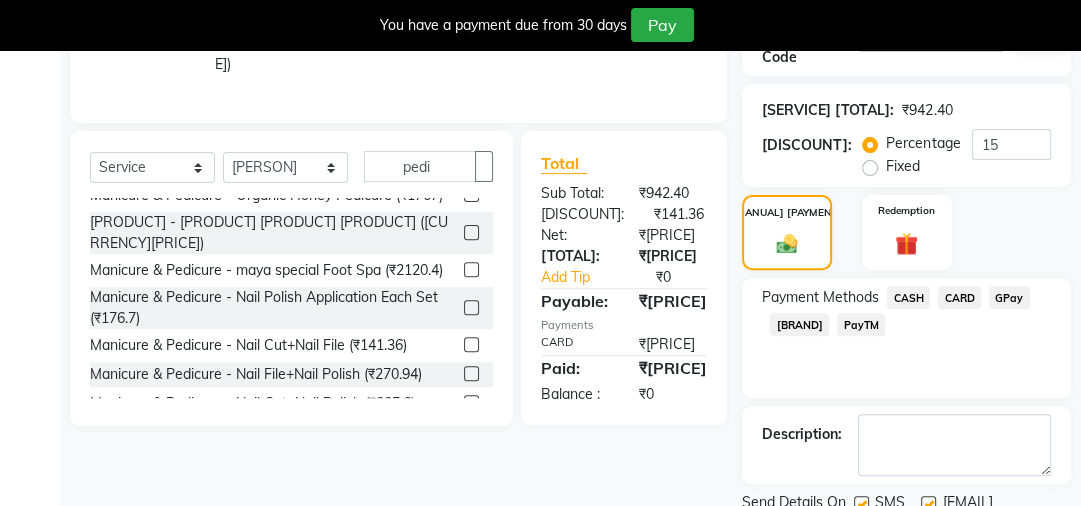 scroll, scrollTop: 526, scrollLeft: 0, axis: vertical 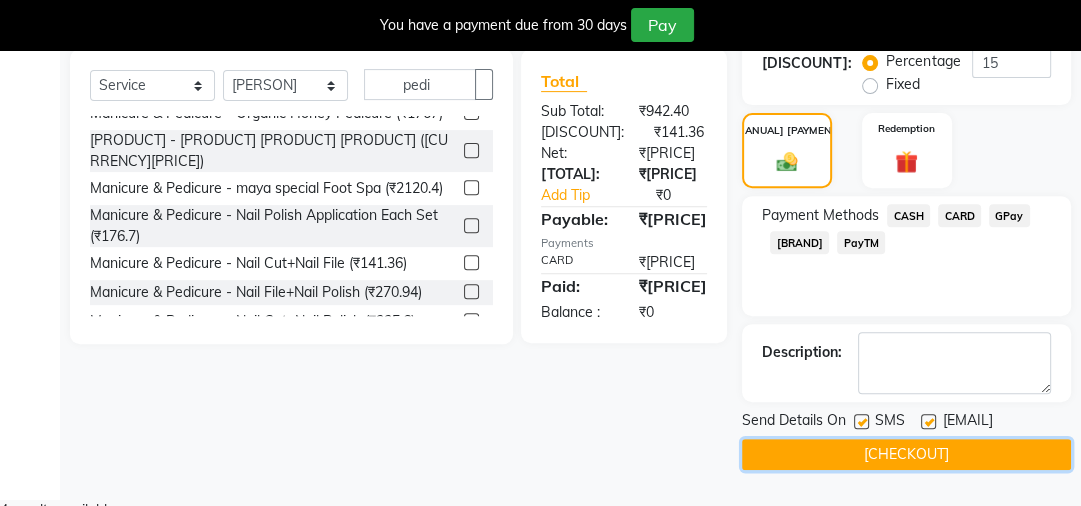 click on "[CHECKOUT]" at bounding box center (906, 454) 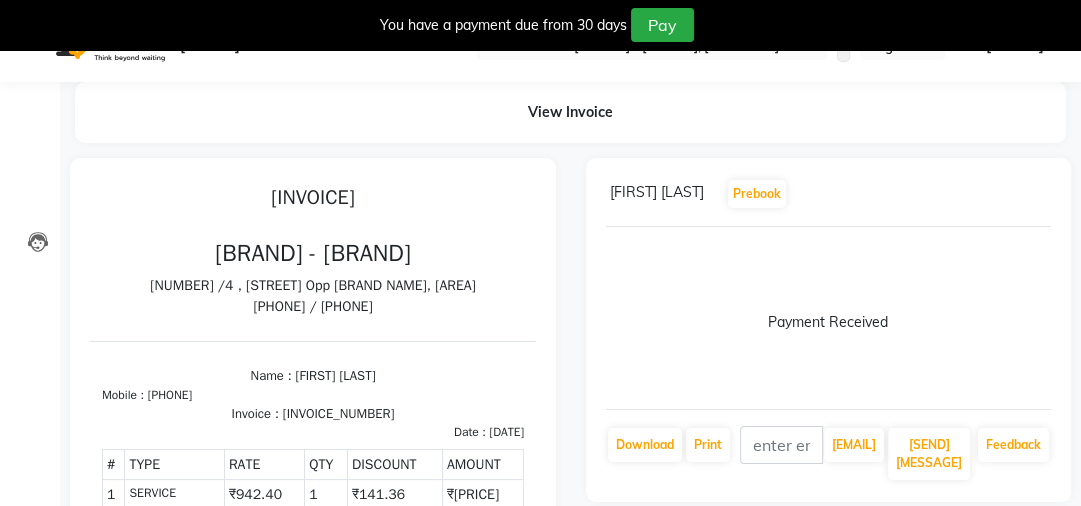 scroll, scrollTop: 0, scrollLeft: 0, axis: both 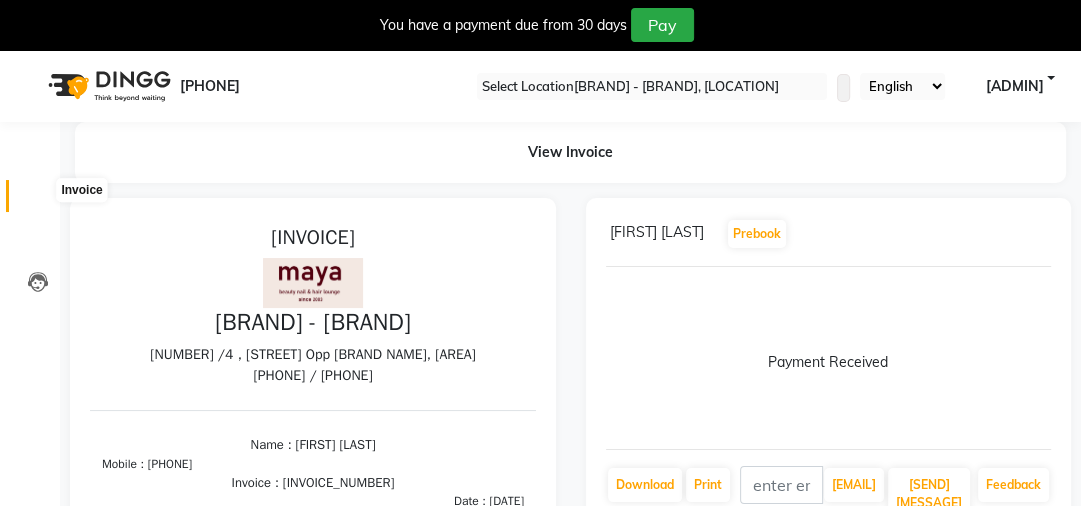 click at bounding box center (37, 201) 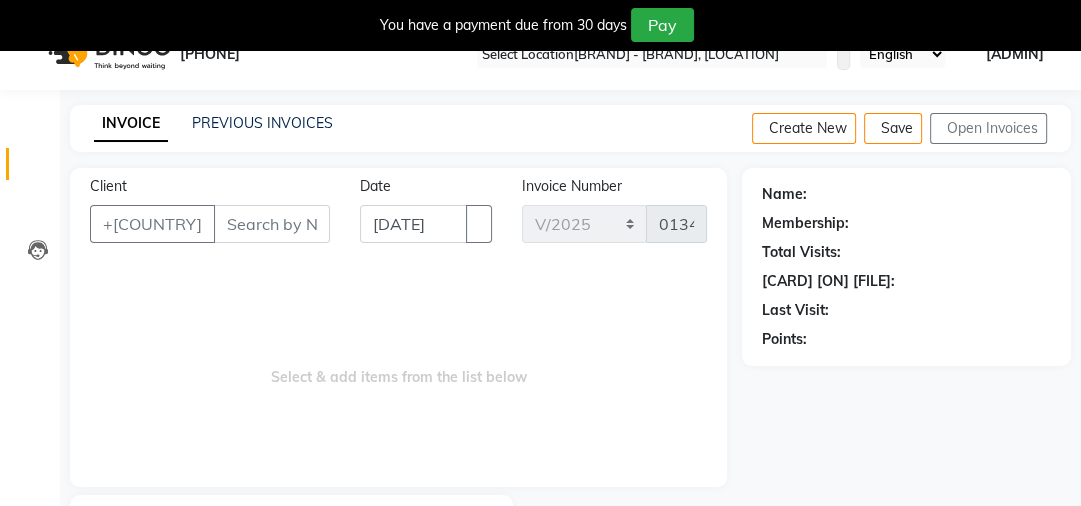 scroll, scrollTop: 0, scrollLeft: 0, axis: both 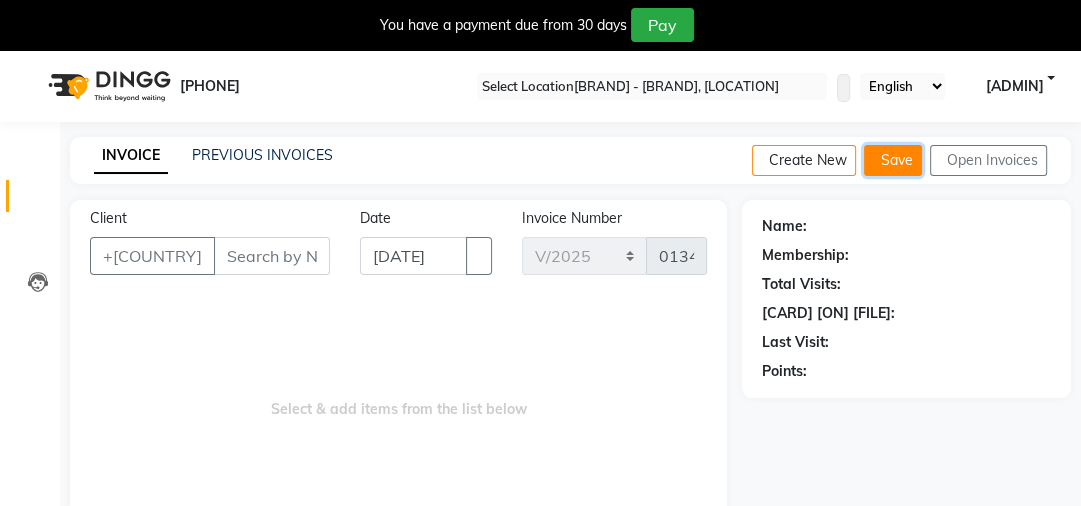 click on "Save" at bounding box center (893, 160) 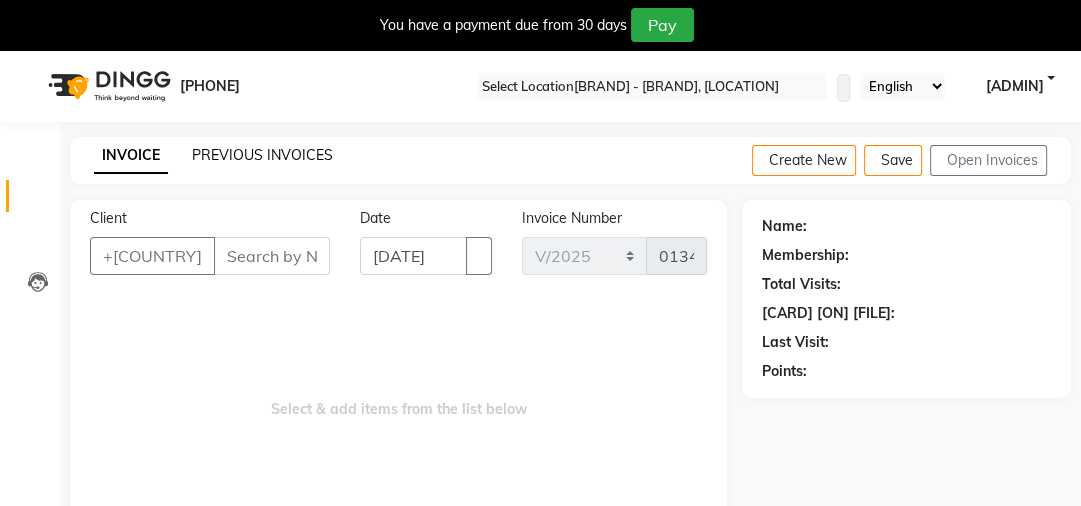 click on "PREVIOUS INVOICES" at bounding box center [262, 155] 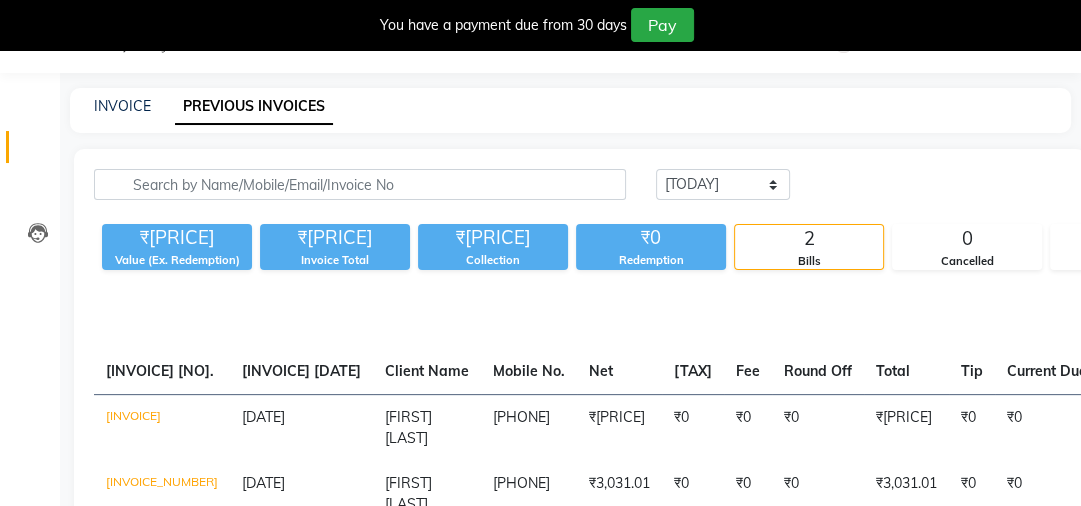 scroll, scrollTop: 0, scrollLeft: 0, axis: both 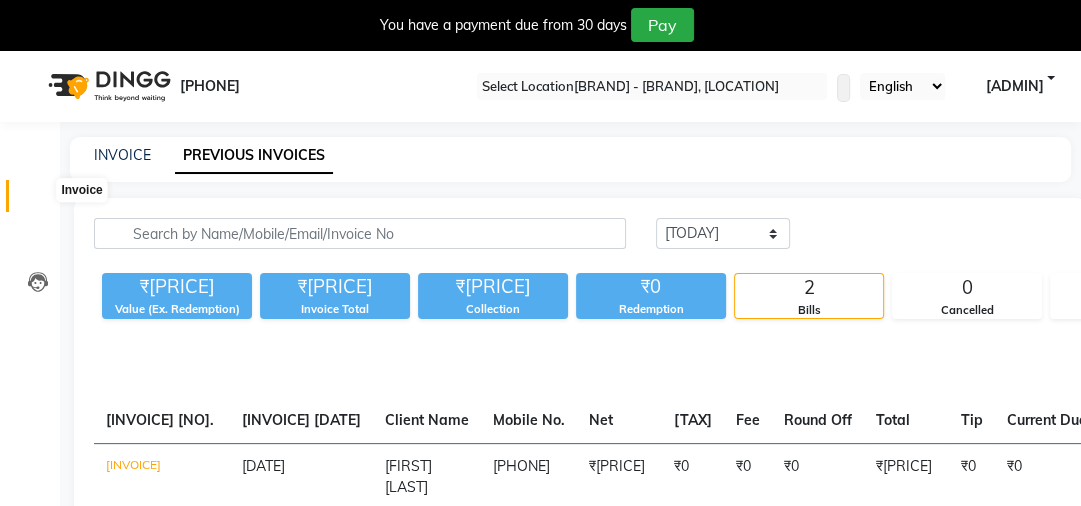 click at bounding box center (38, 201) 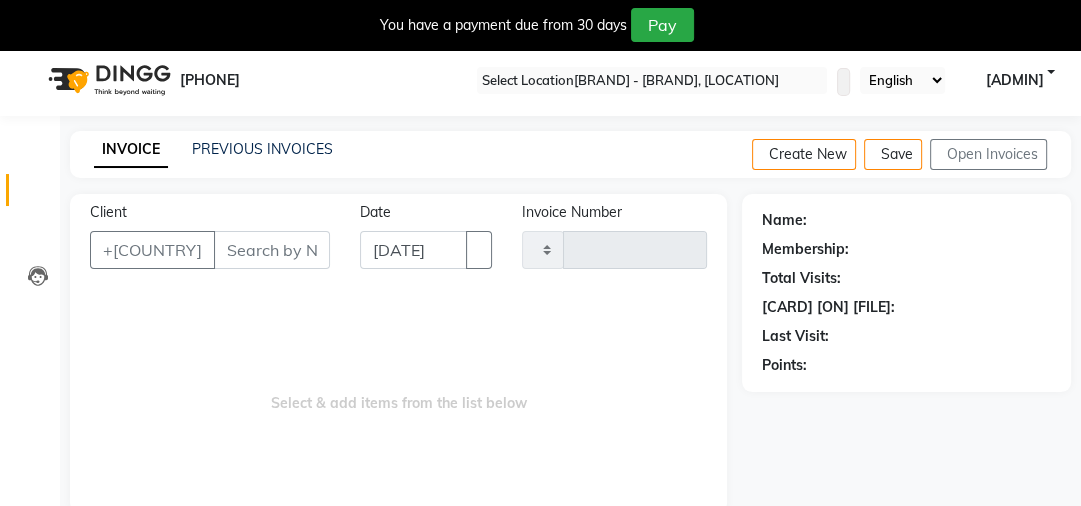 scroll, scrollTop: 145, scrollLeft: 0, axis: vertical 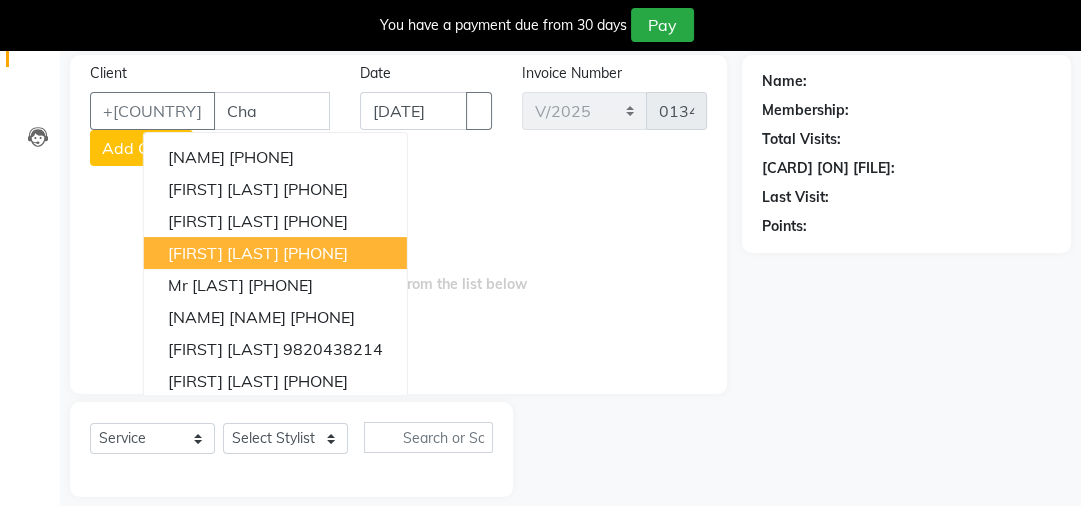 click on "[FIRST] [LAST]" at bounding box center (223, 253) 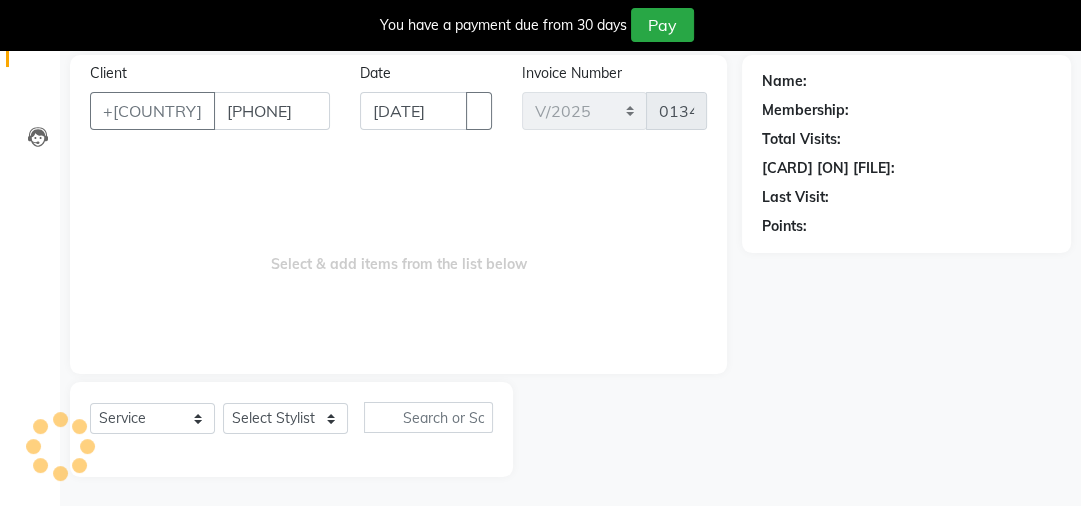 type on "[PHONE]" 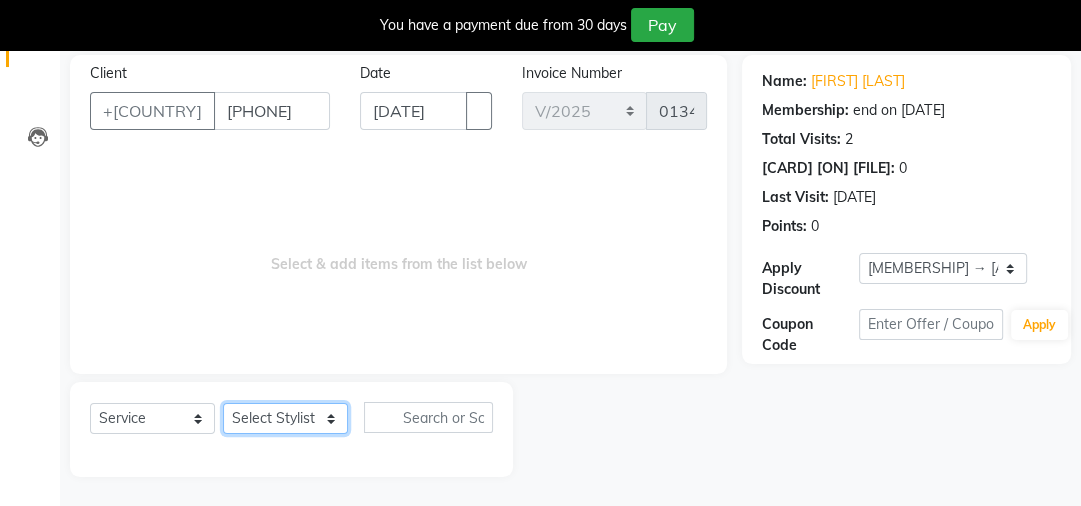 click on "[SERVICE] [NAME] [NAME] [NAME] [NAME] [NAME] [NAME] [NAME] [NAME]" at bounding box center (285, 418) 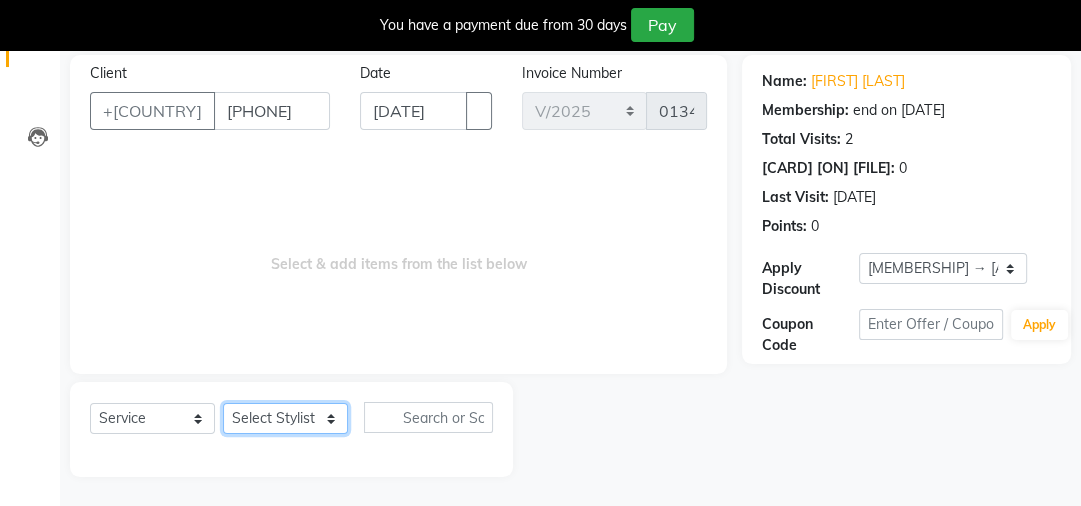 select on "20269" 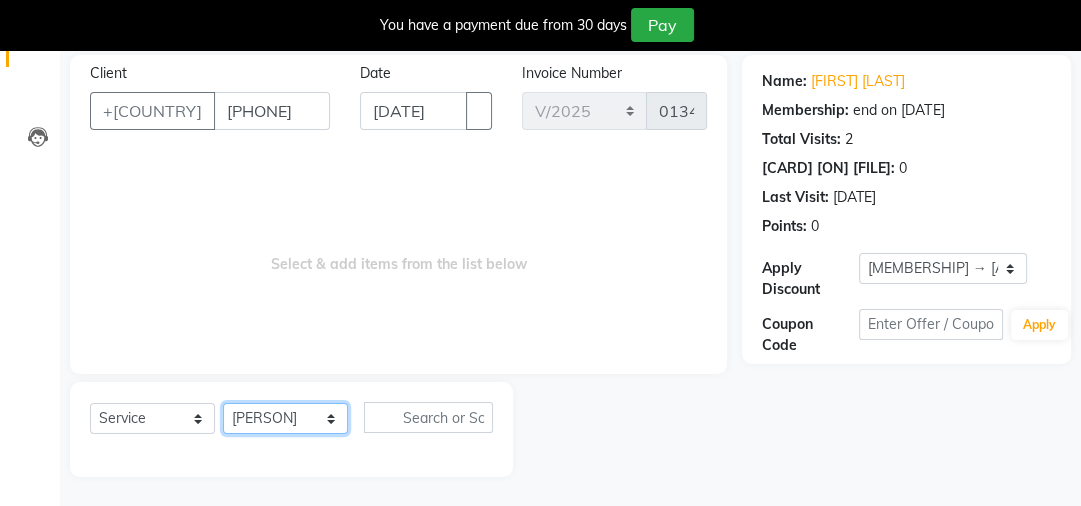 click on "[SERVICE] [NAME] [NAME] [NAME] [NAME] [NAME] [NAME] [NAME] [NAME]" at bounding box center (285, 418) 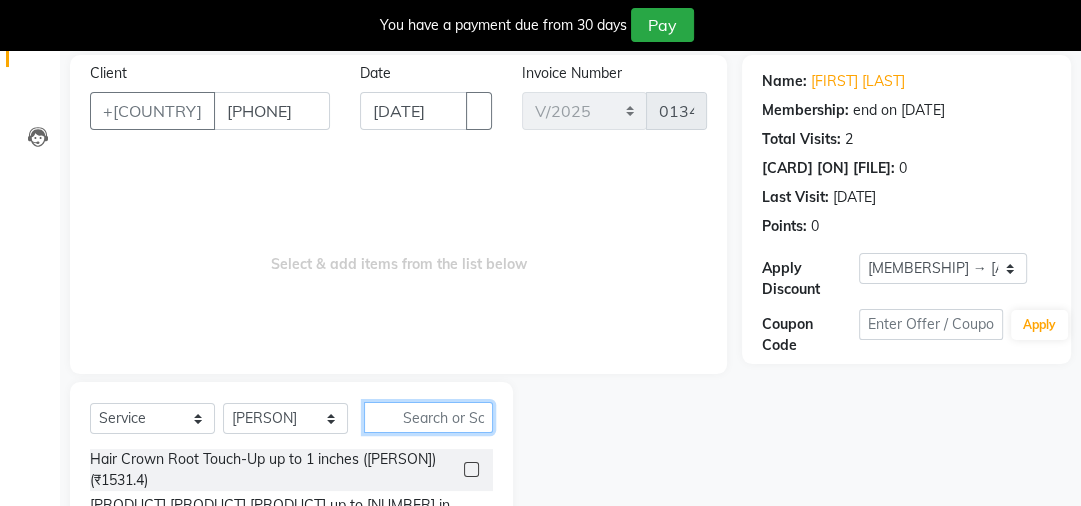 click at bounding box center [428, 417] 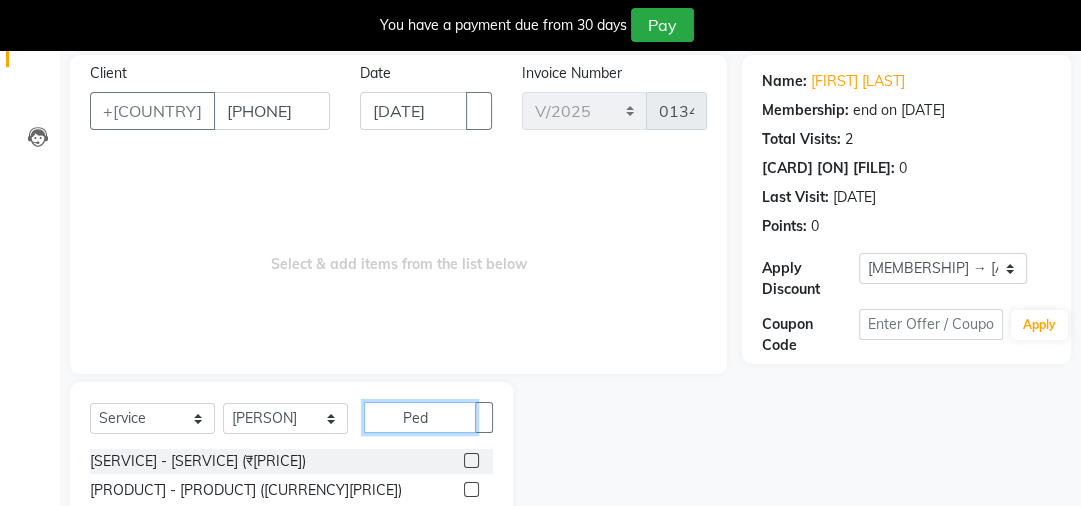 scroll, scrollTop: 0, scrollLeft: 0, axis: both 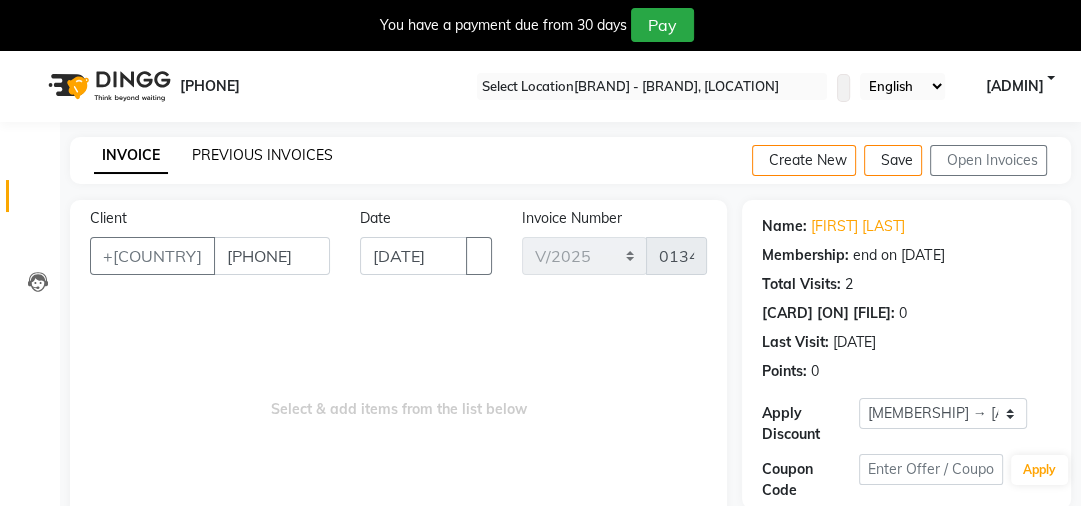 type on "Ped" 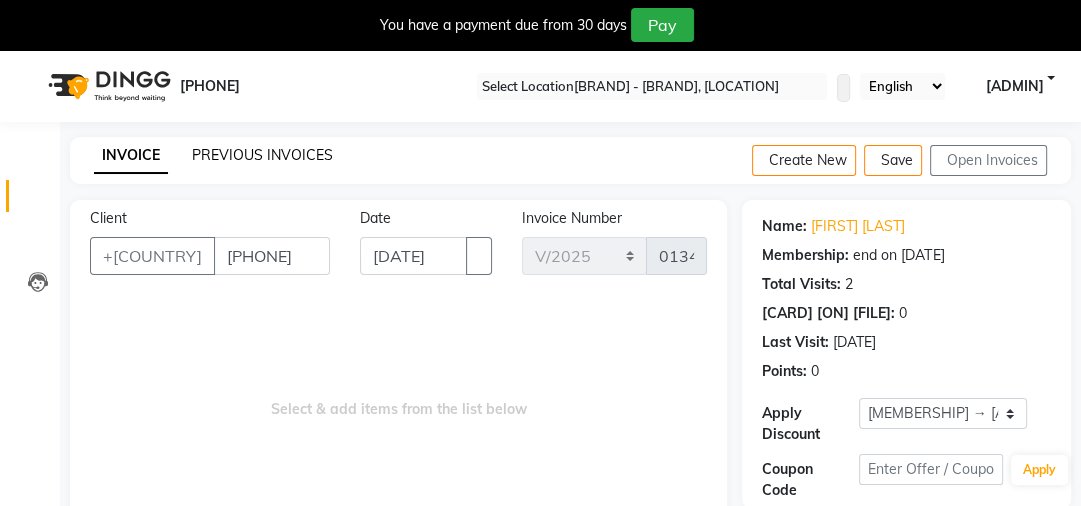 click on "PREVIOUS INVOICES" at bounding box center [262, 155] 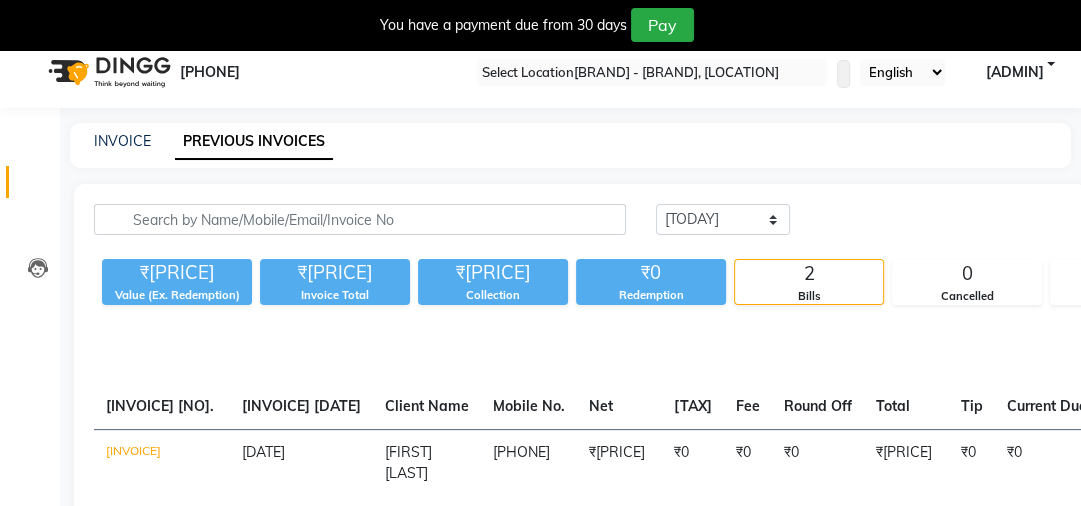 scroll, scrollTop: 0, scrollLeft: 0, axis: both 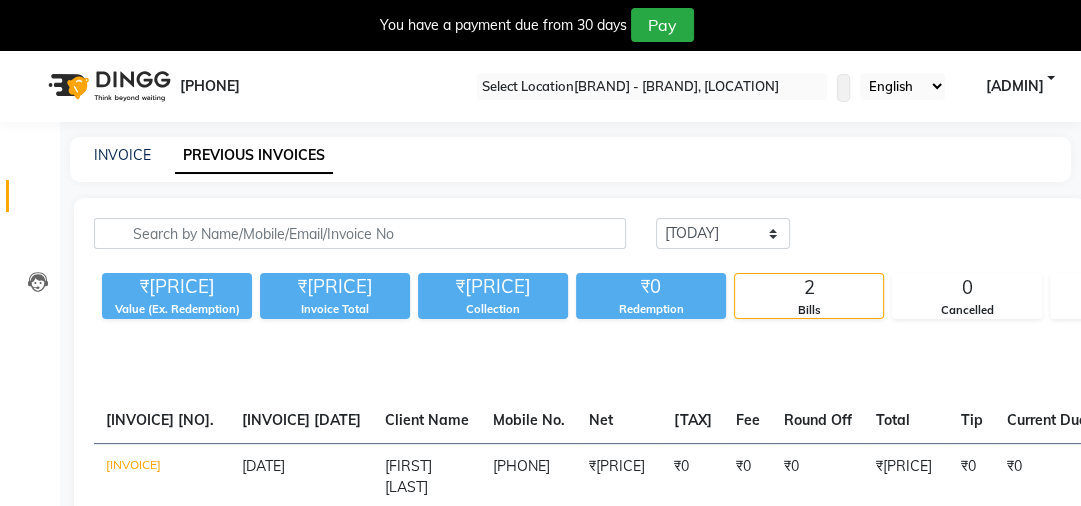 click on "INVOICE" at bounding box center (122, 155) 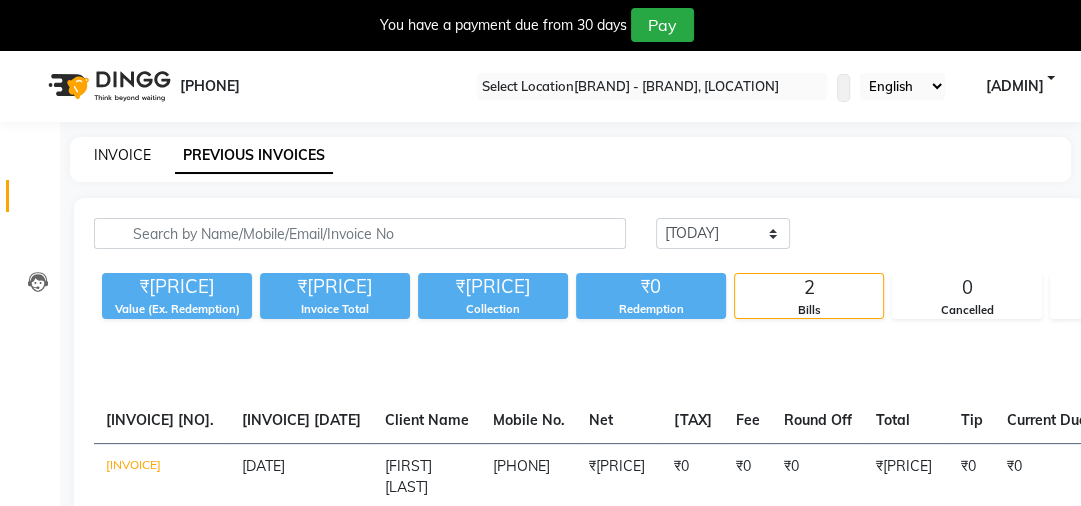 click on "INVOICE" at bounding box center [122, 155] 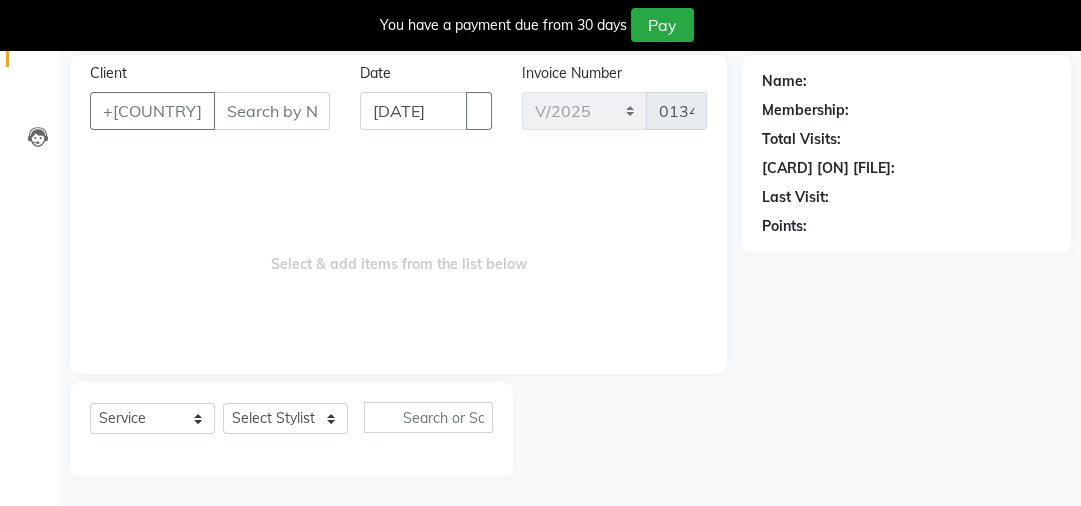 scroll, scrollTop: 0, scrollLeft: 0, axis: both 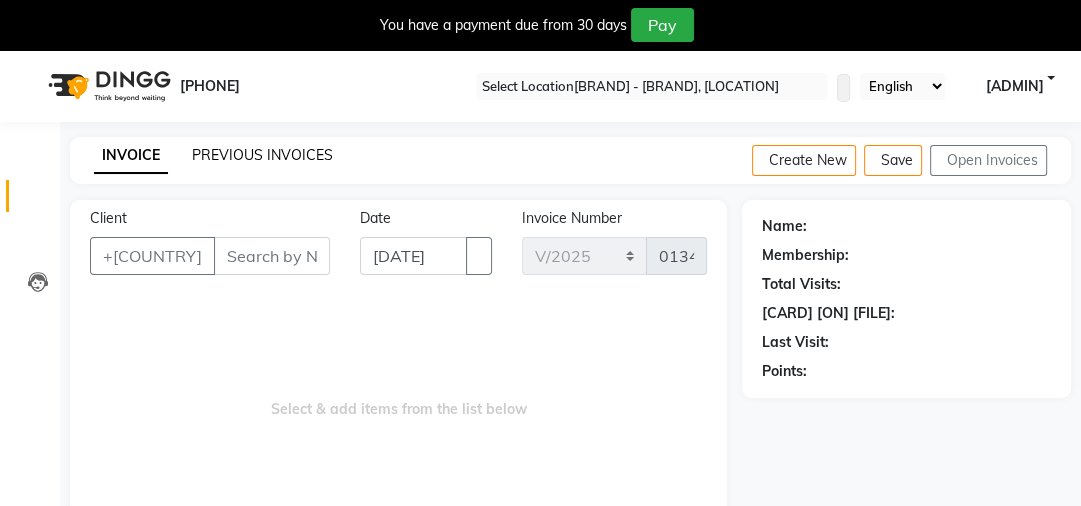 click on "PREVIOUS INVOICES" at bounding box center (262, 155) 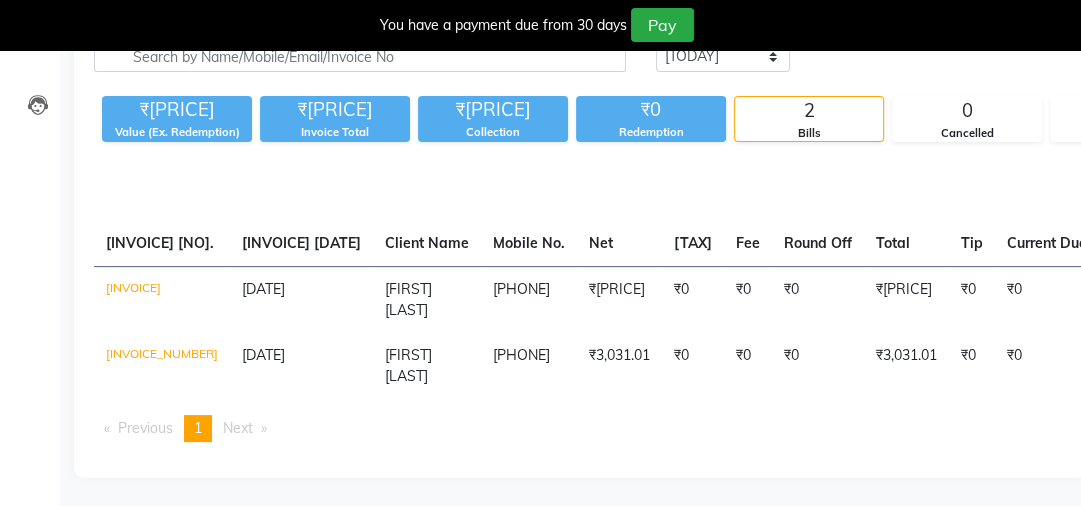 scroll, scrollTop: 0, scrollLeft: 0, axis: both 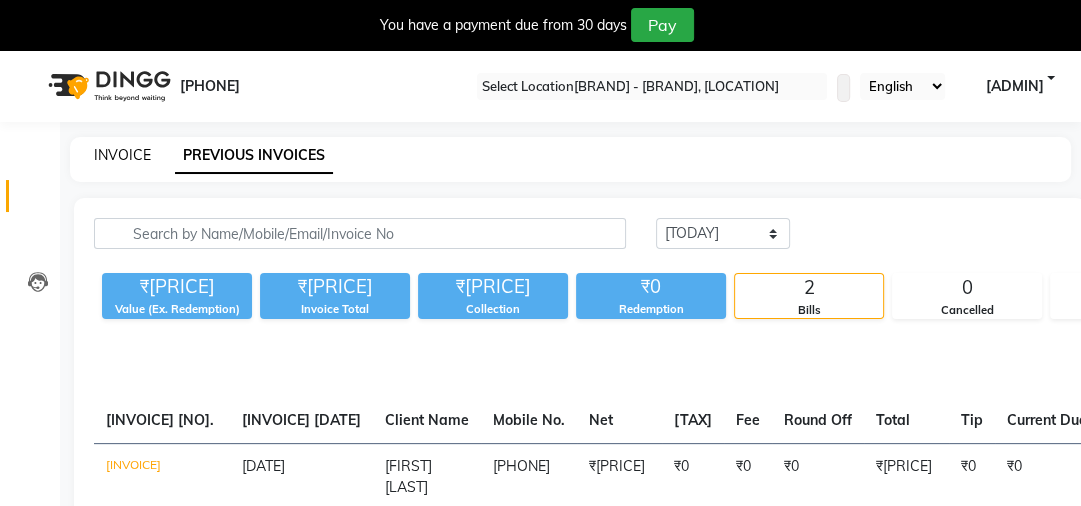 click on "INVOICE" at bounding box center [122, 155] 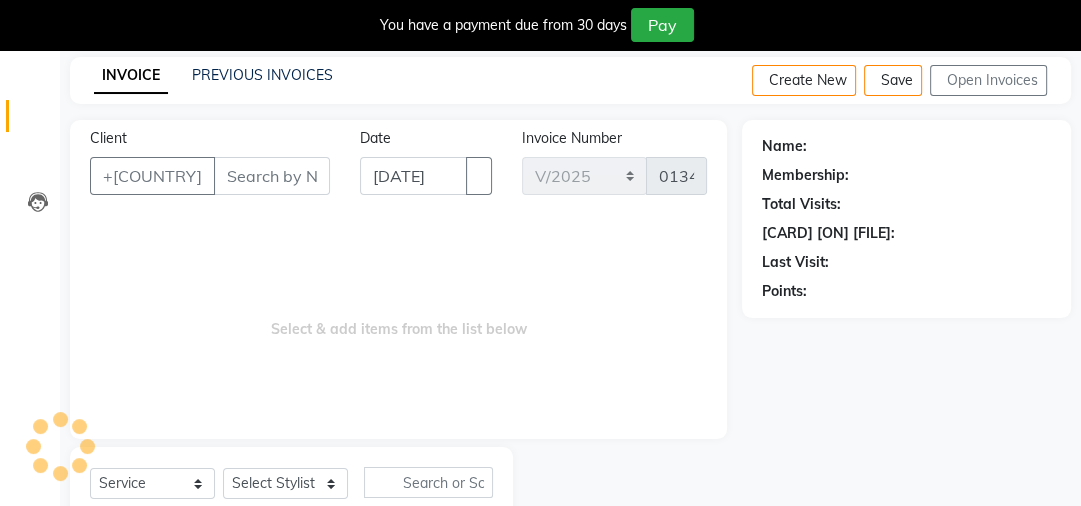 scroll, scrollTop: 145, scrollLeft: 0, axis: vertical 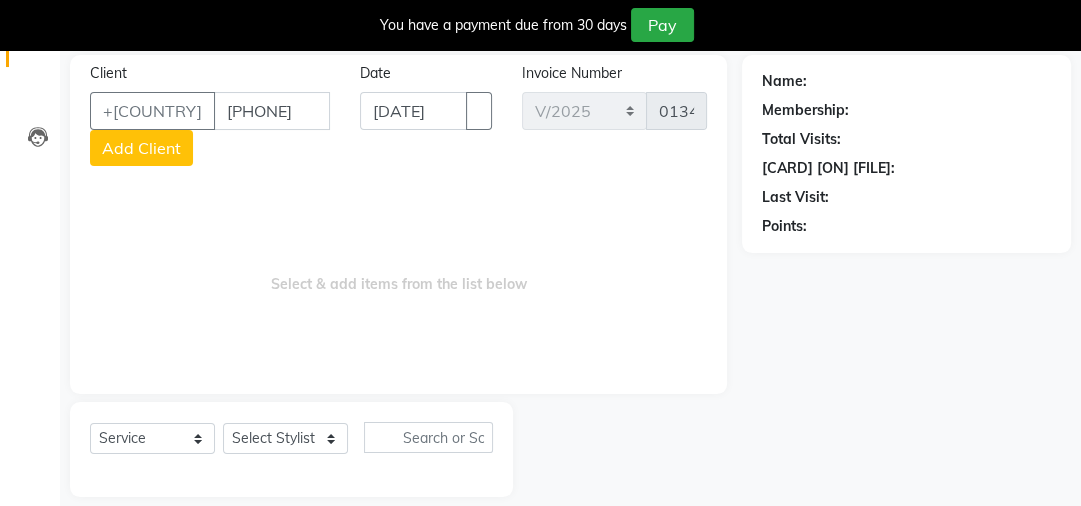 type on "[PHONE]" 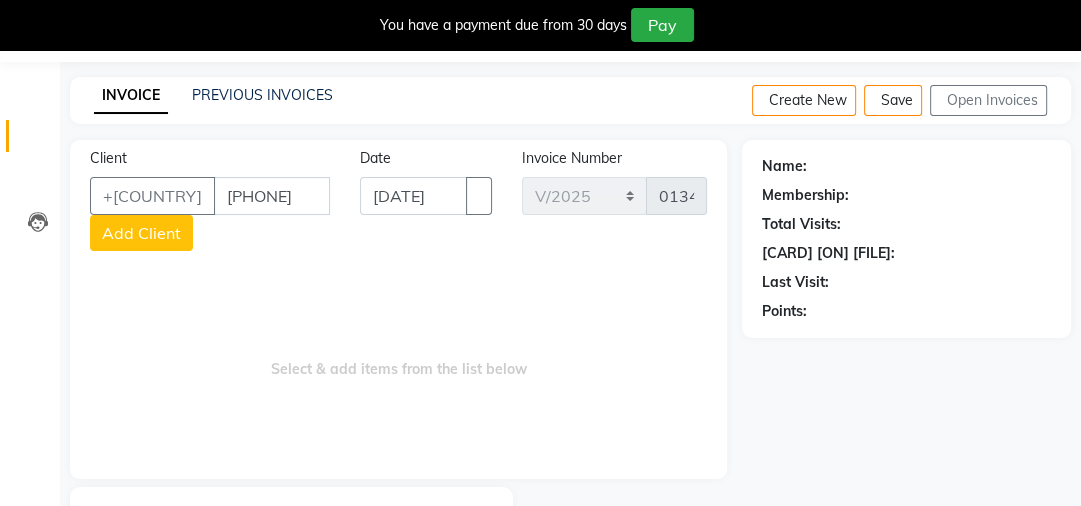 scroll, scrollTop: 59, scrollLeft: 0, axis: vertical 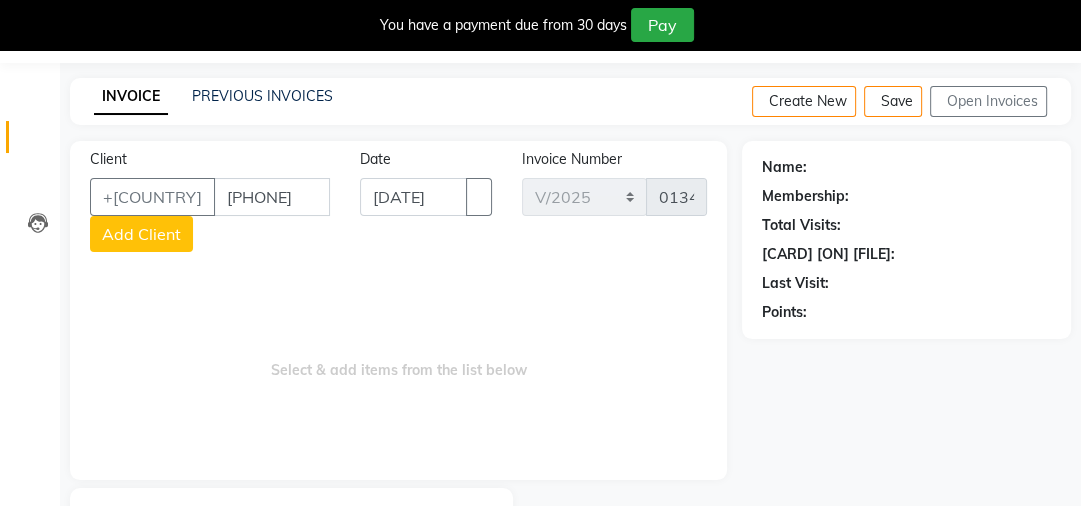 click on "Client [PHONE] Add Client" at bounding box center [210, 200] 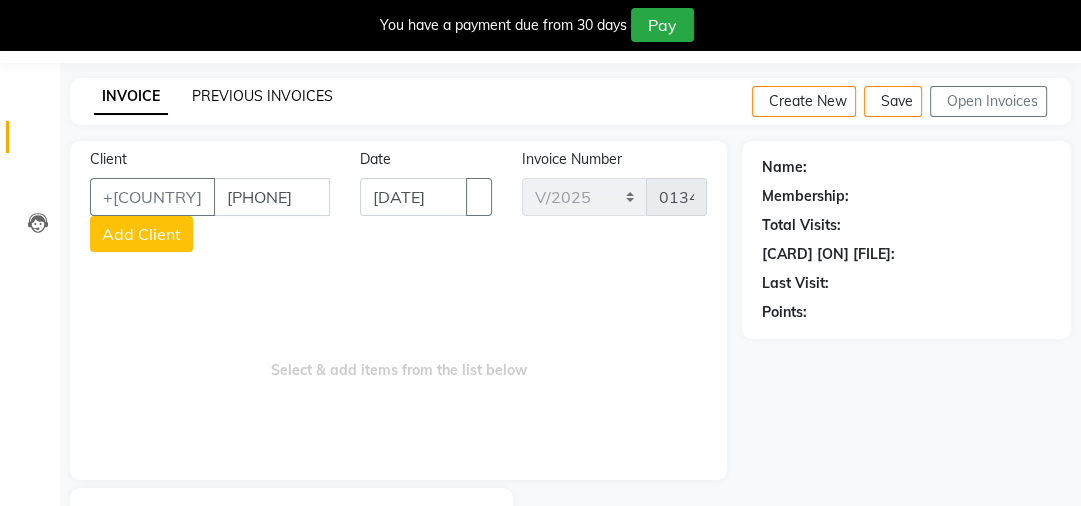 click on "PREVIOUS INVOICES" at bounding box center [262, 96] 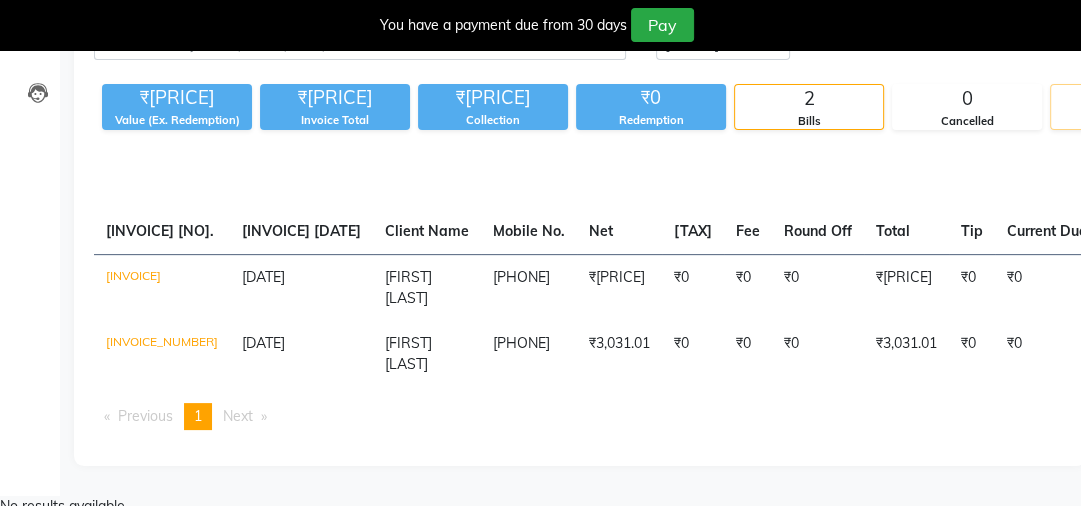 scroll, scrollTop: 0, scrollLeft: 0, axis: both 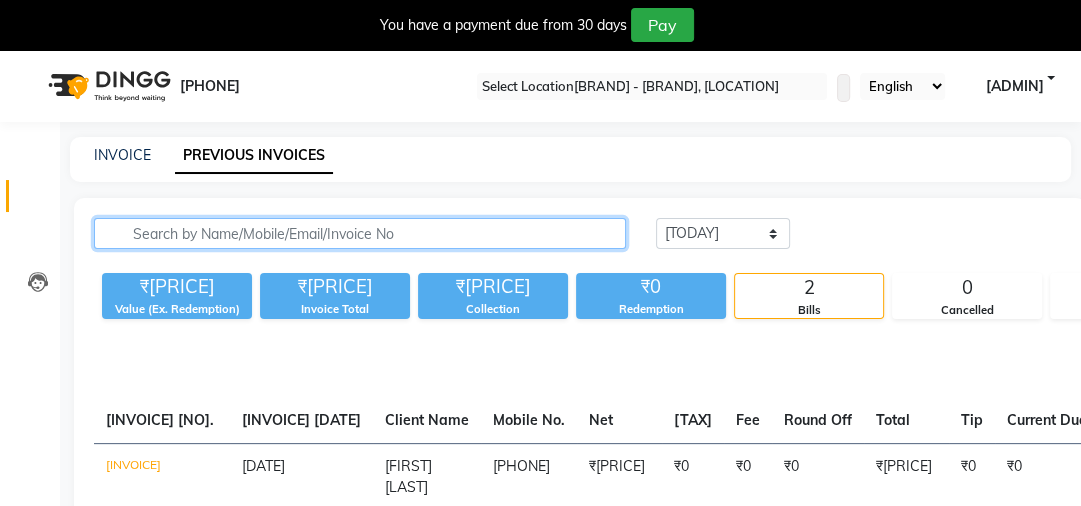 click at bounding box center [360, 233] 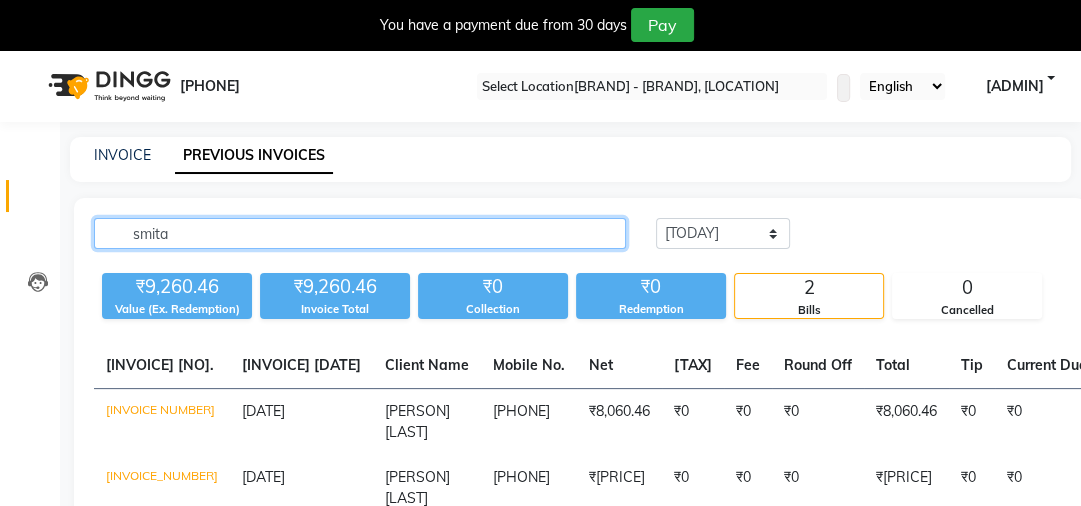 click on "smita" at bounding box center (360, 233) 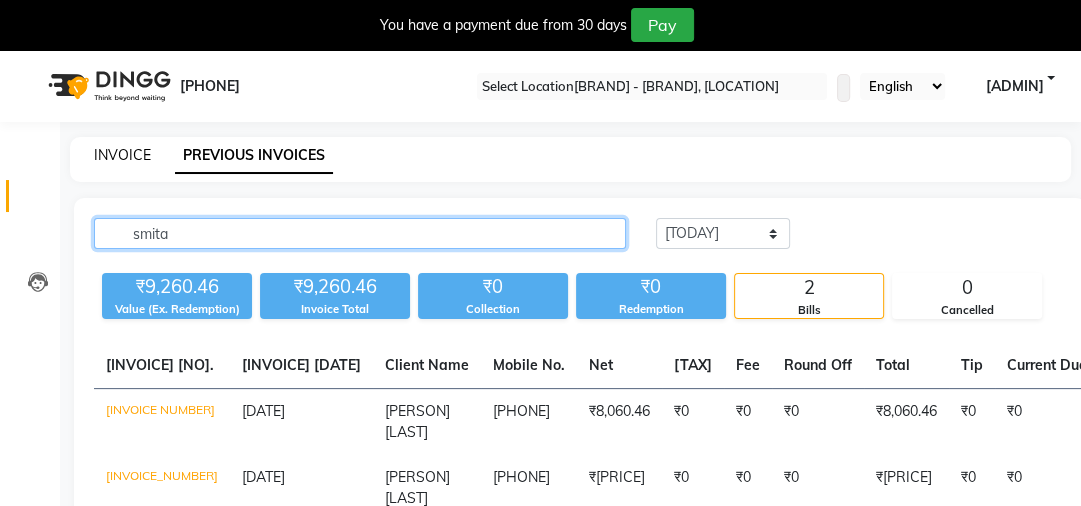 type on "smita" 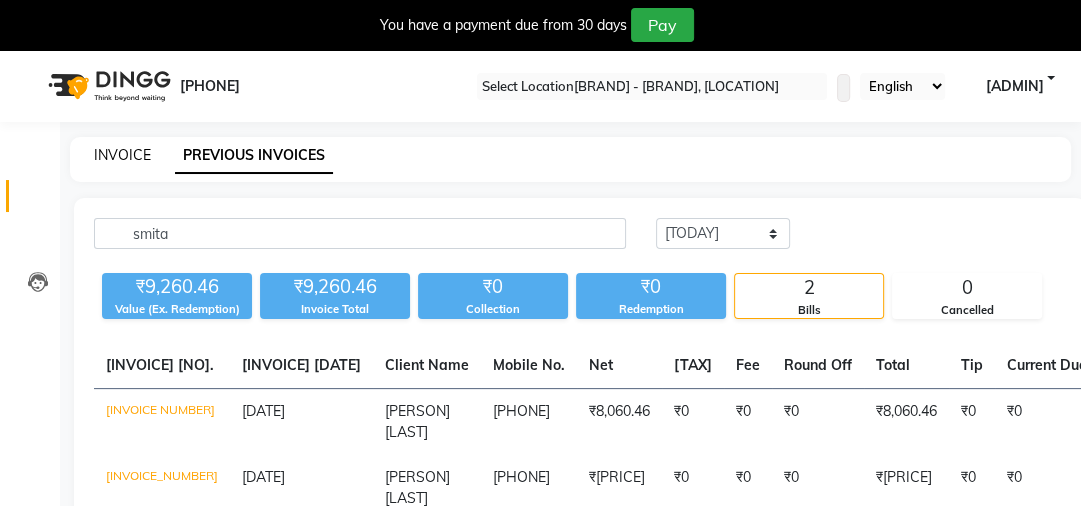 click on "INVOICE" at bounding box center (122, 155) 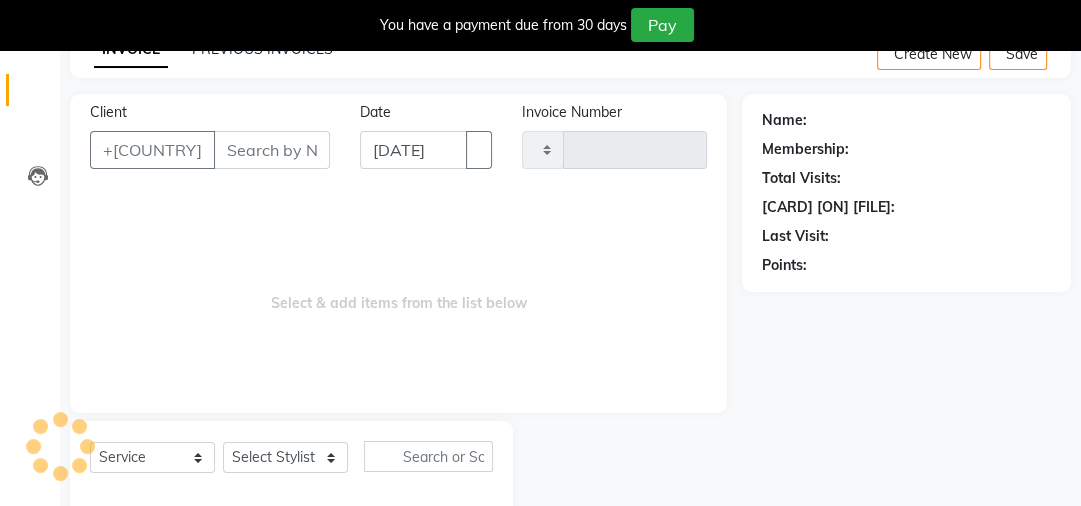 scroll, scrollTop: 145, scrollLeft: 0, axis: vertical 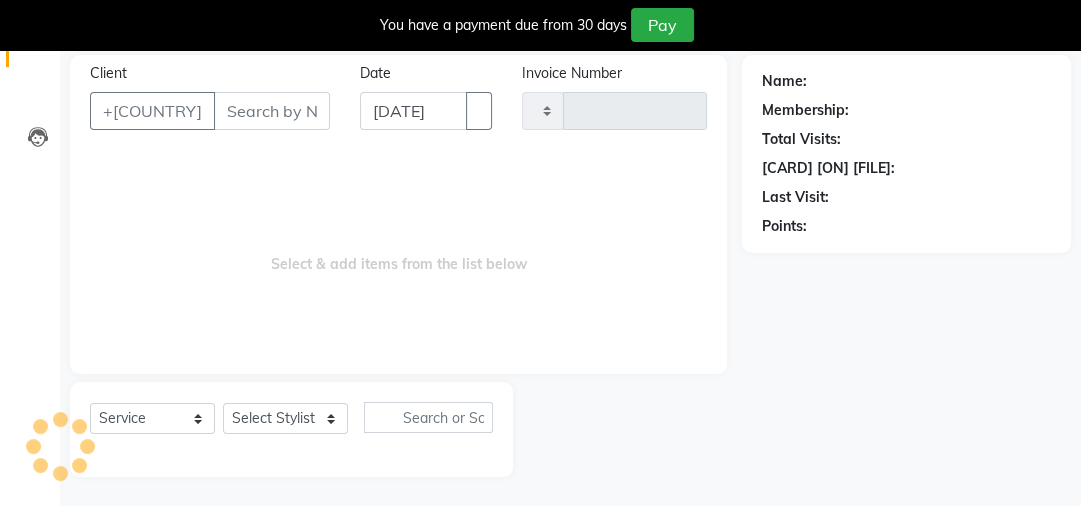 click on "Client" at bounding box center (272, 111) 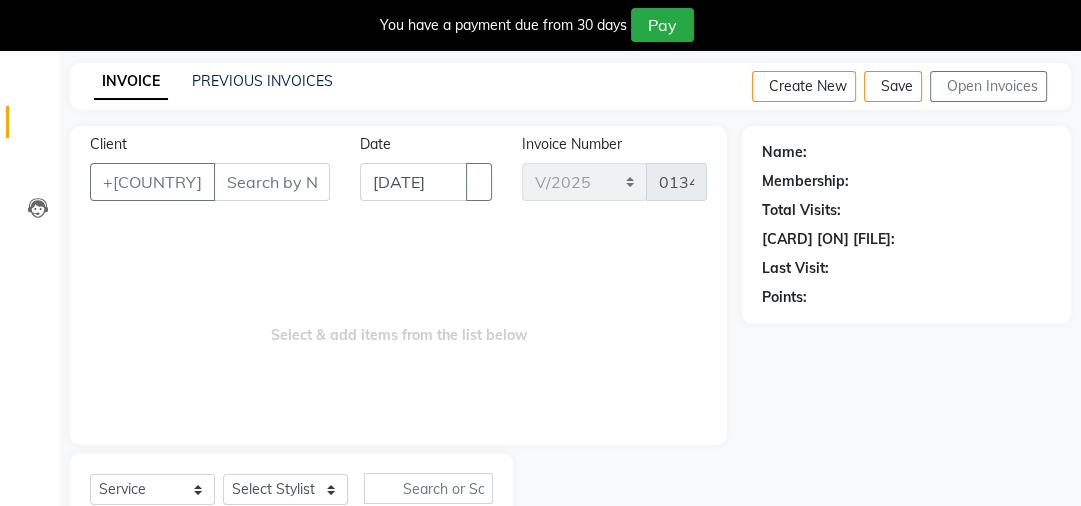 scroll, scrollTop: 72, scrollLeft: 0, axis: vertical 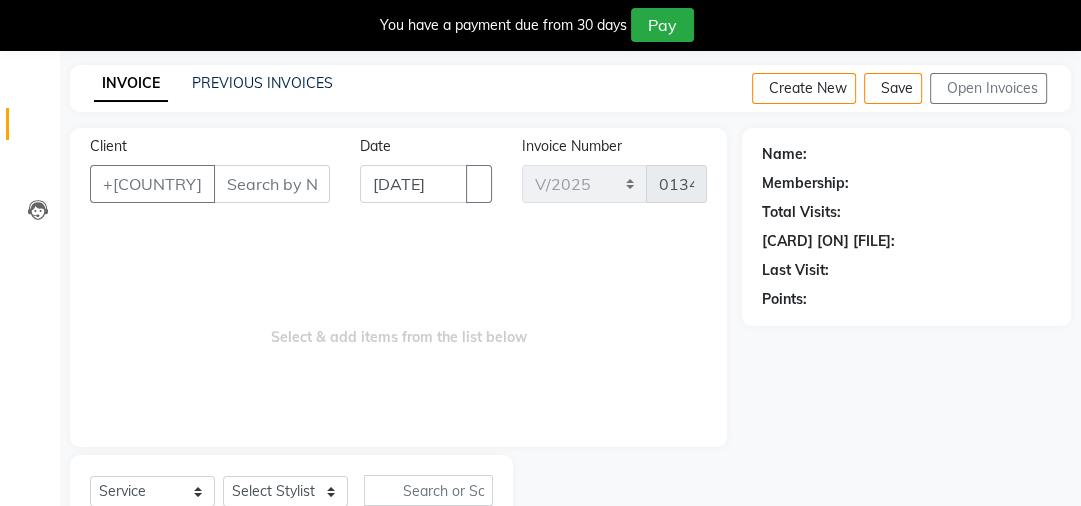click on "Client" at bounding box center [272, 184] 